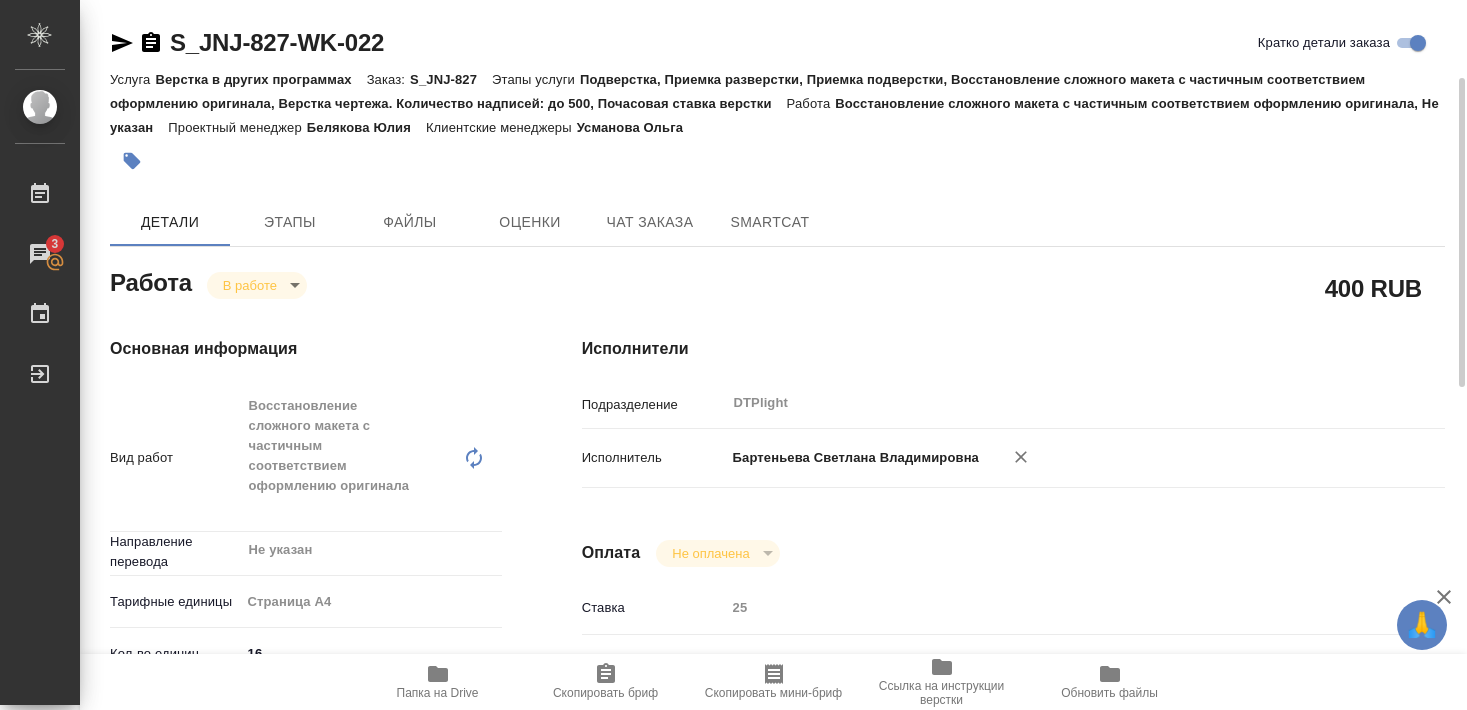 scroll, scrollTop: 0, scrollLeft: 0, axis: both 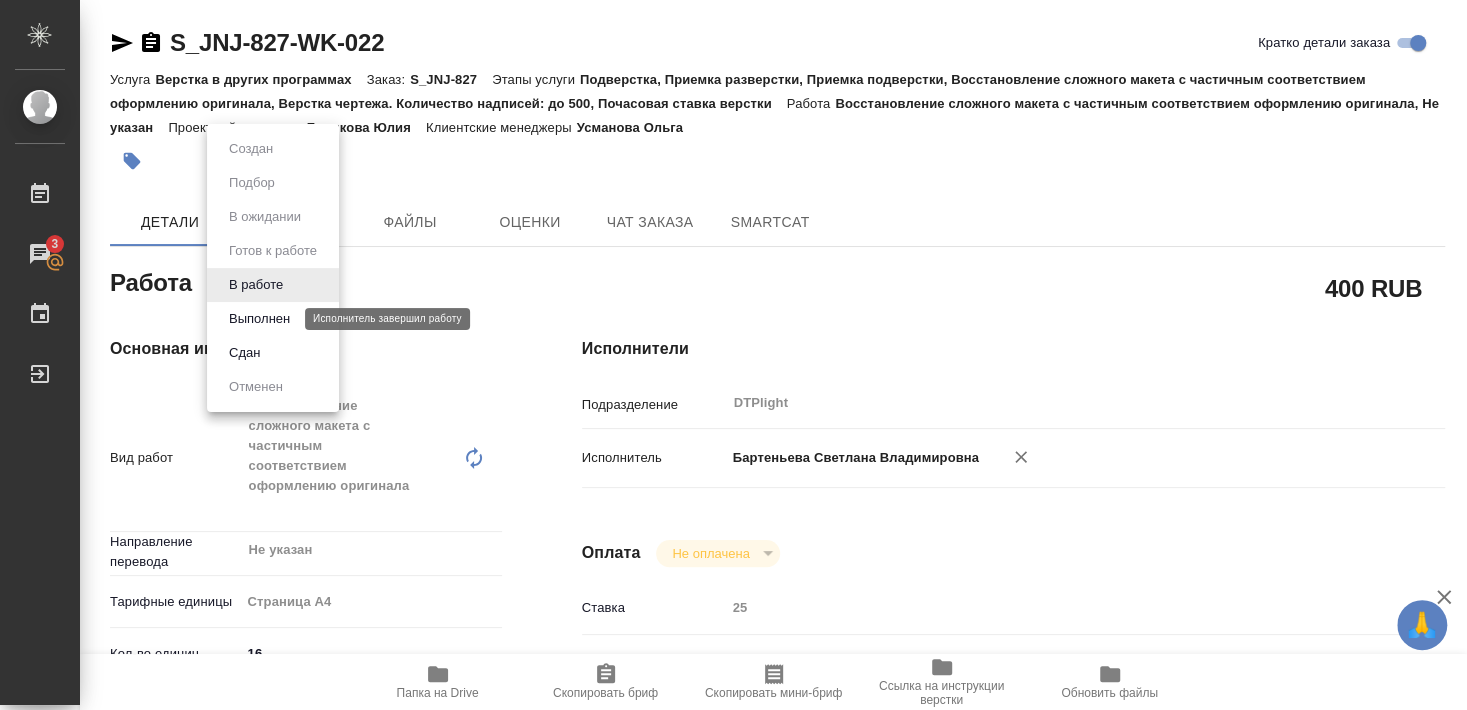 click on "Выполнен" at bounding box center [259, 319] 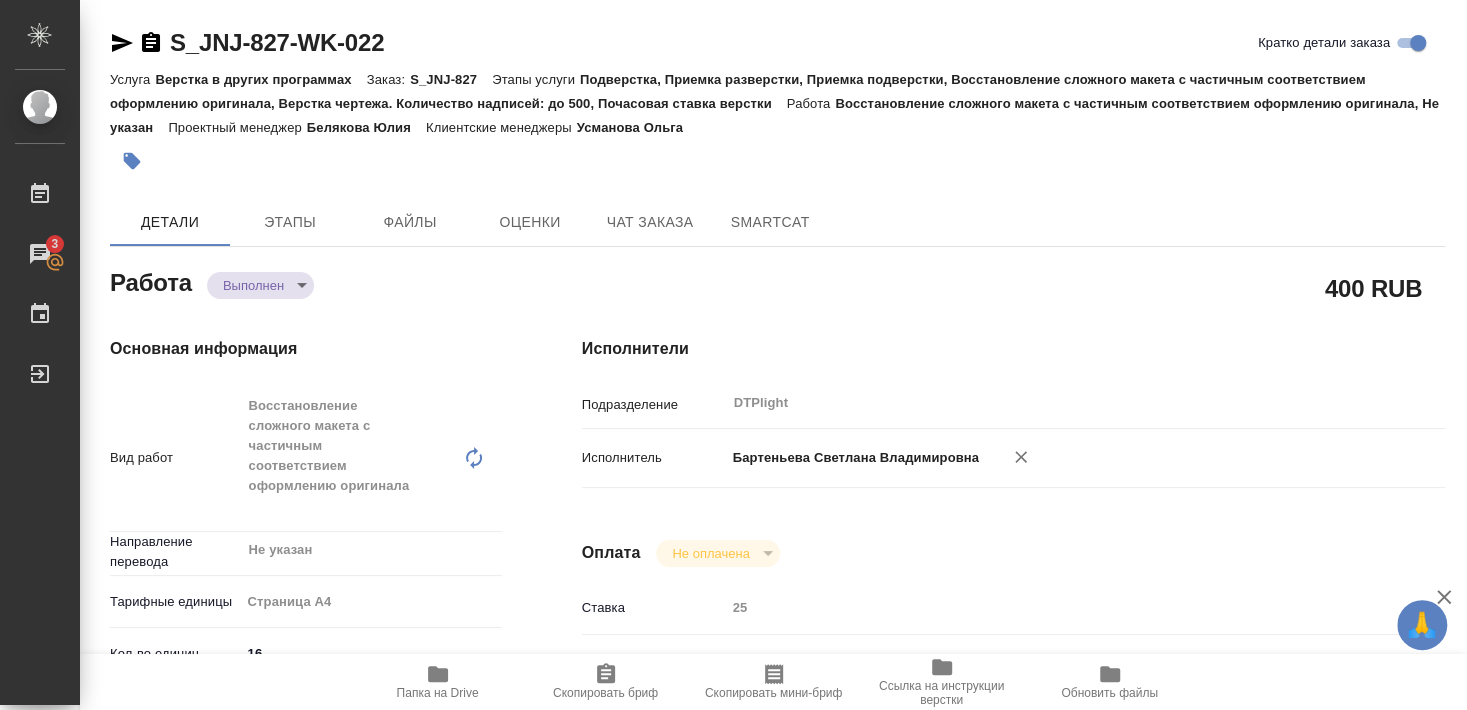 type on "x" 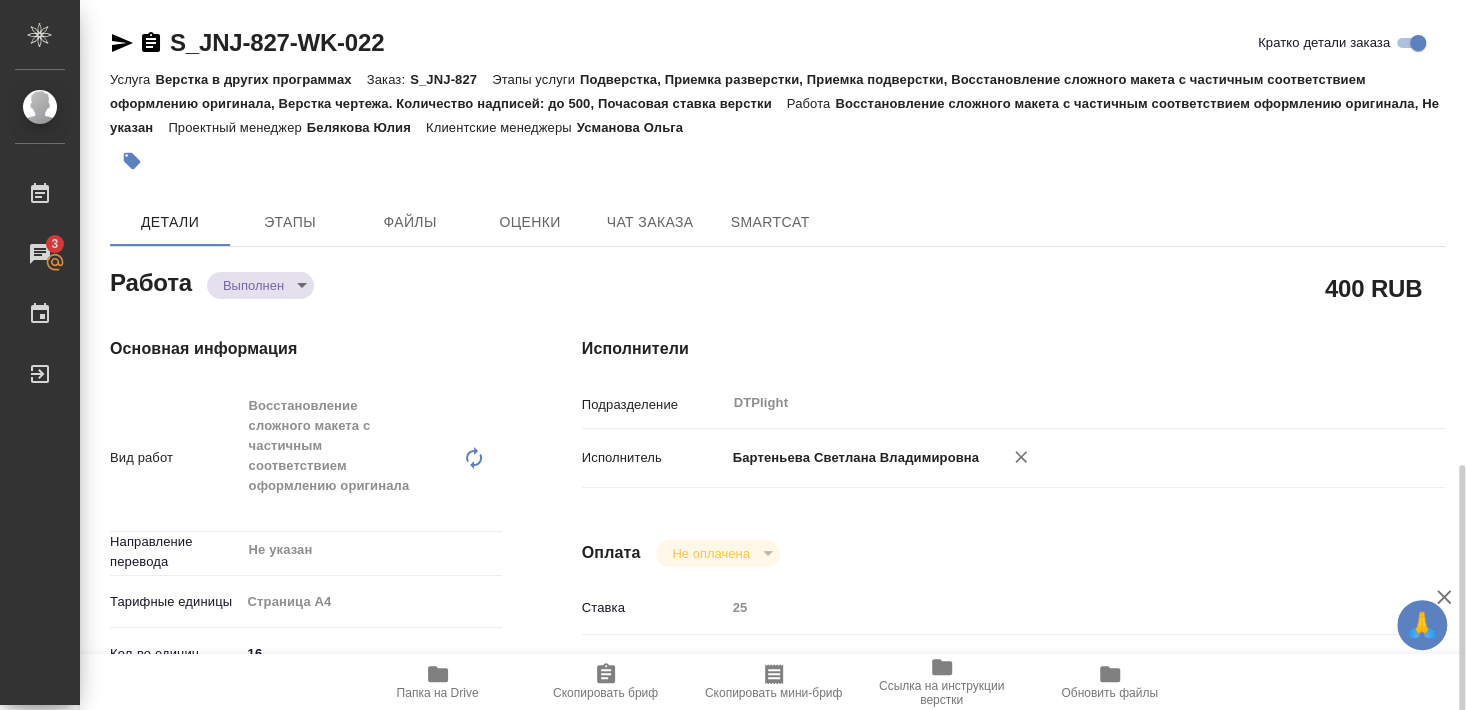 type on "x" 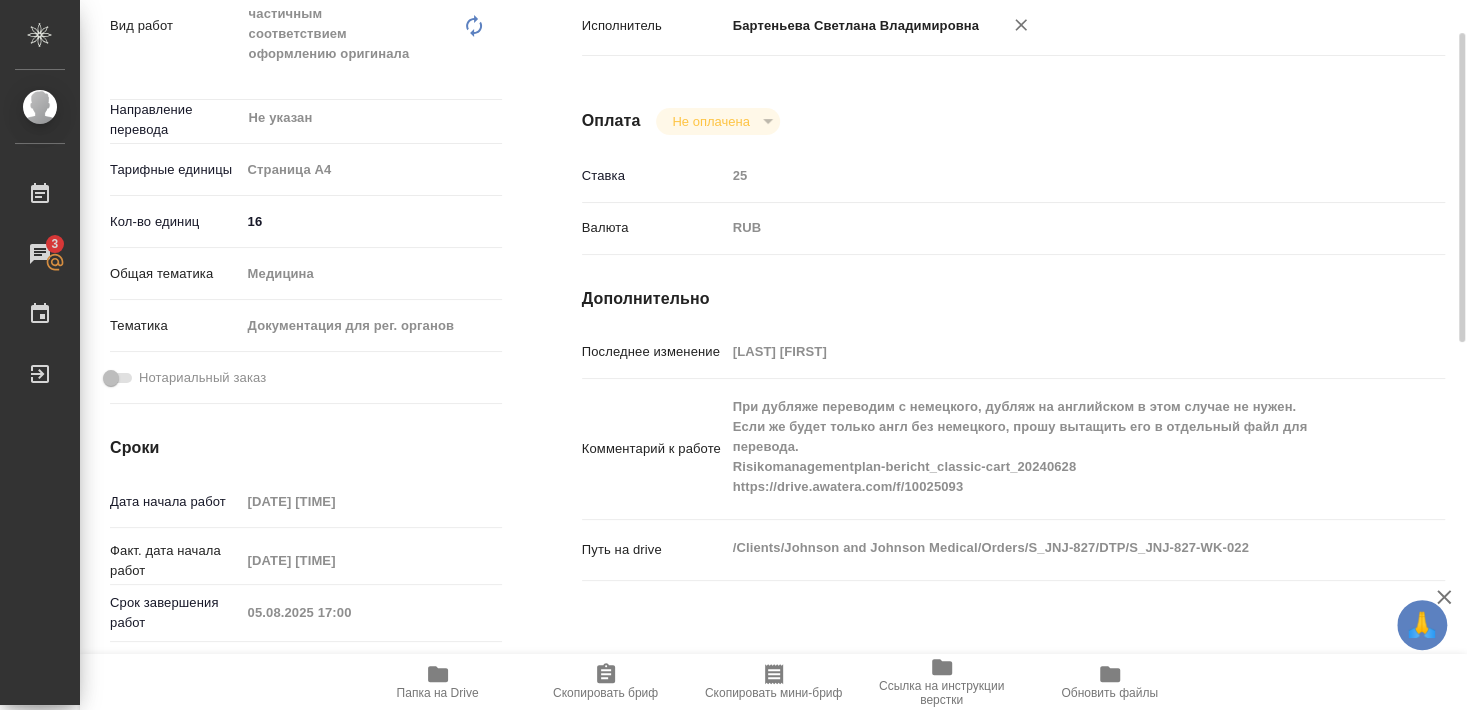 scroll, scrollTop: 540, scrollLeft: 0, axis: vertical 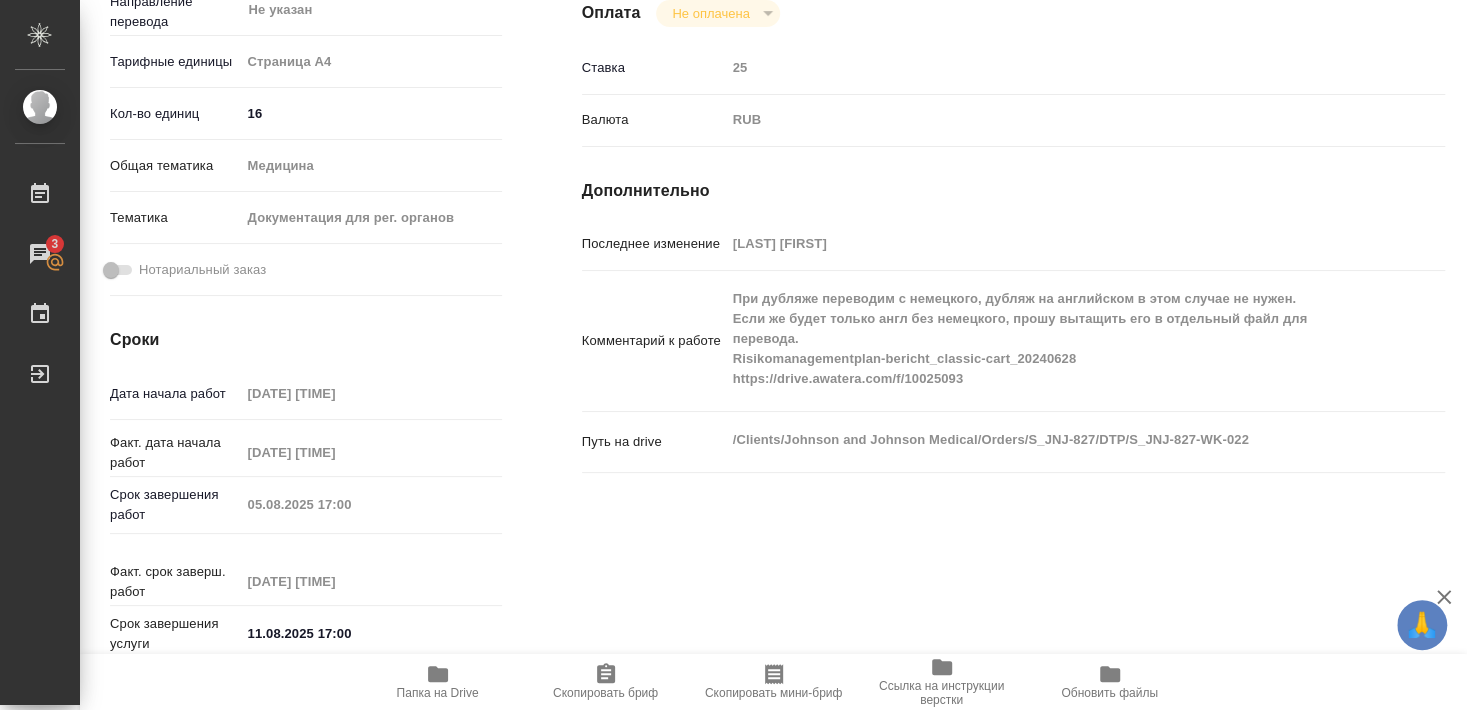 click on "Папка на Drive" at bounding box center (438, 693) 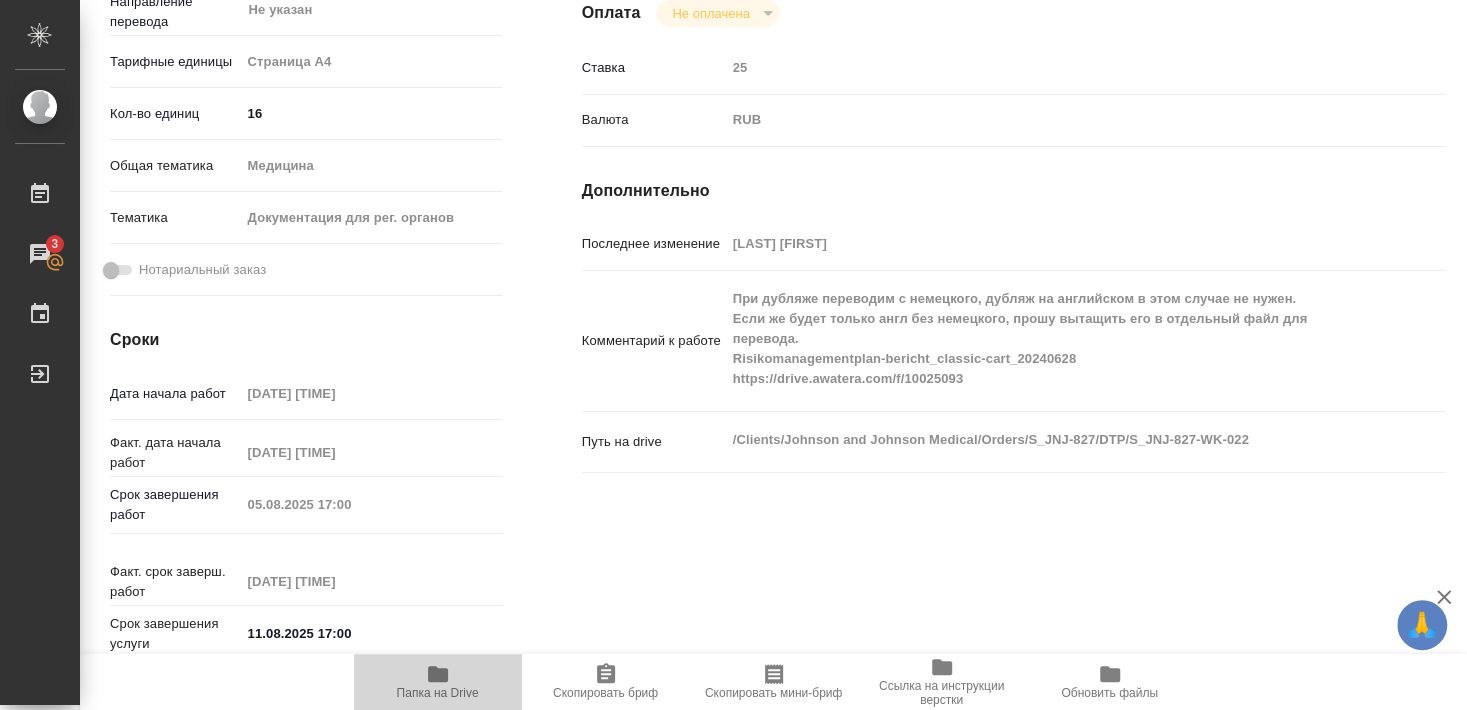 click on "Папка на Drive" at bounding box center (438, 693) 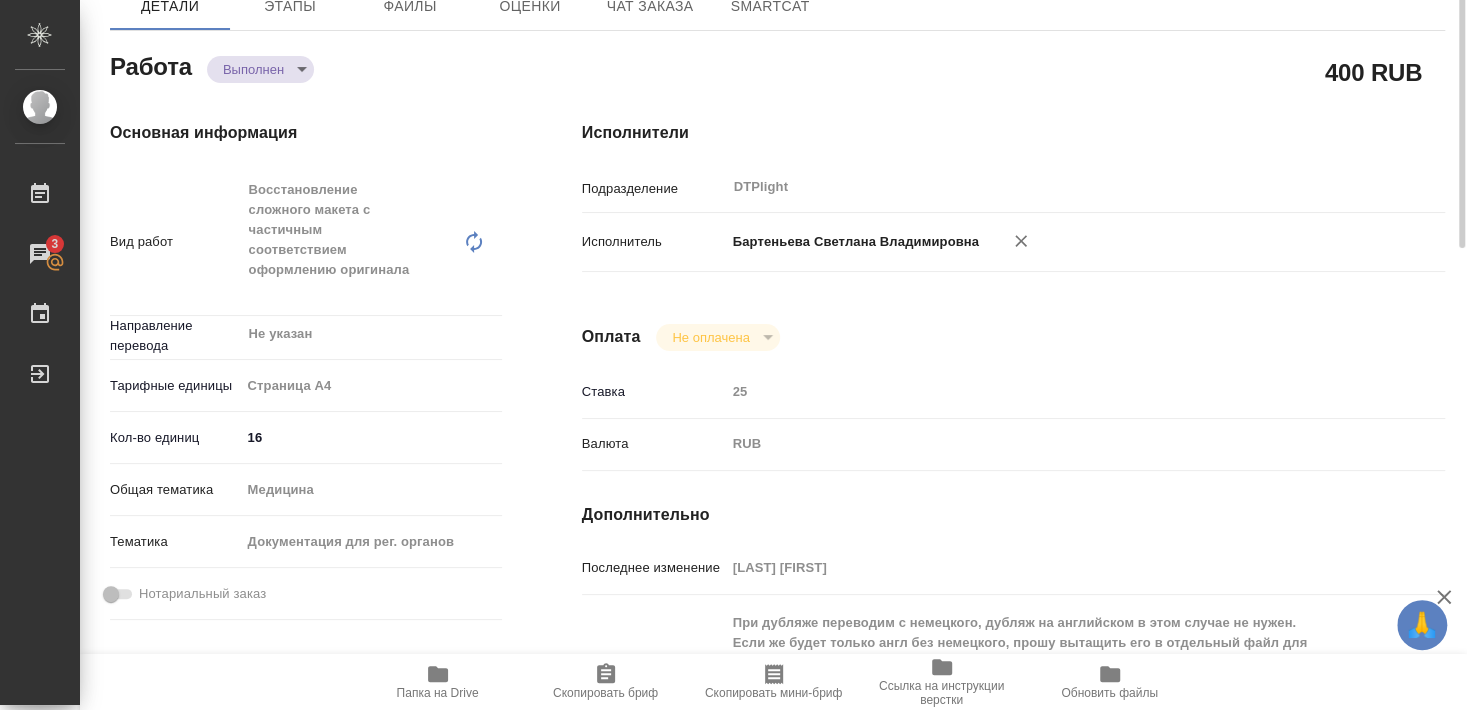 scroll, scrollTop: 108, scrollLeft: 0, axis: vertical 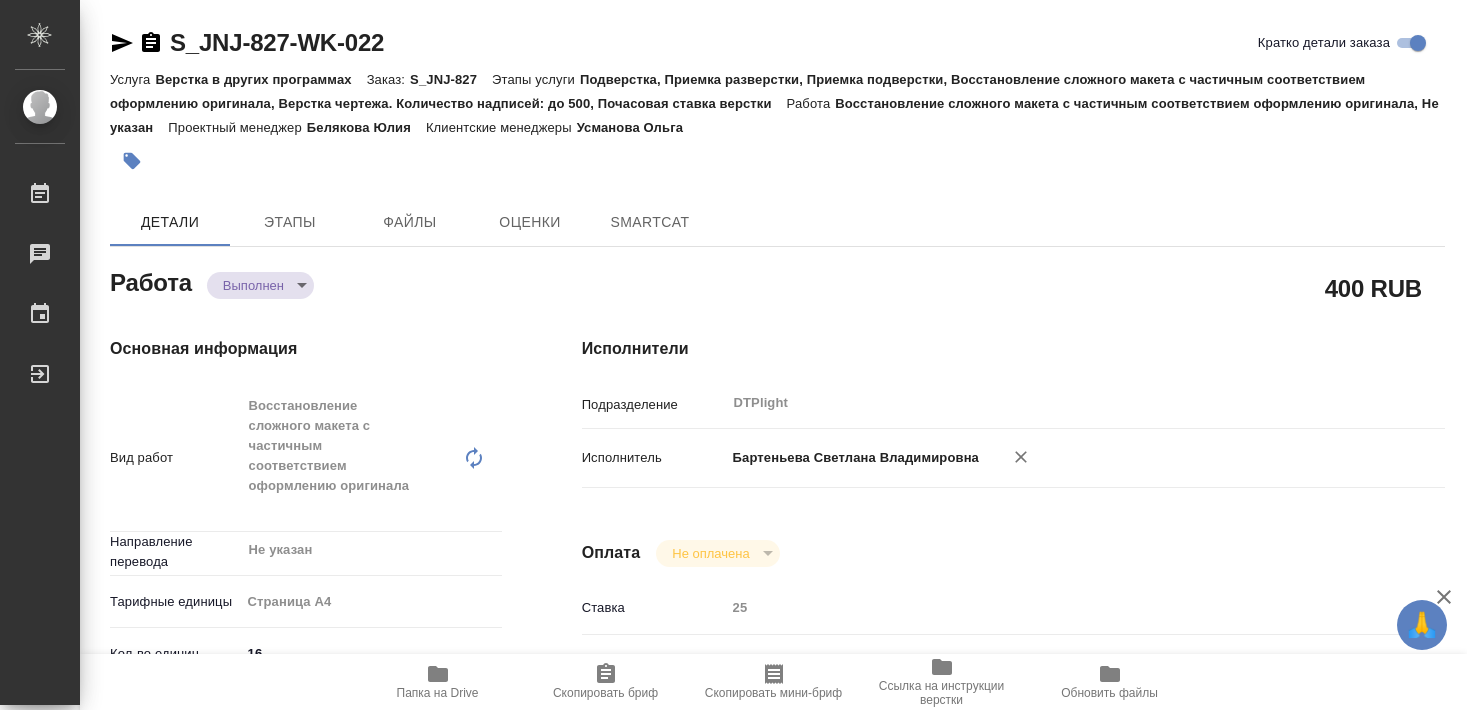 type on "x" 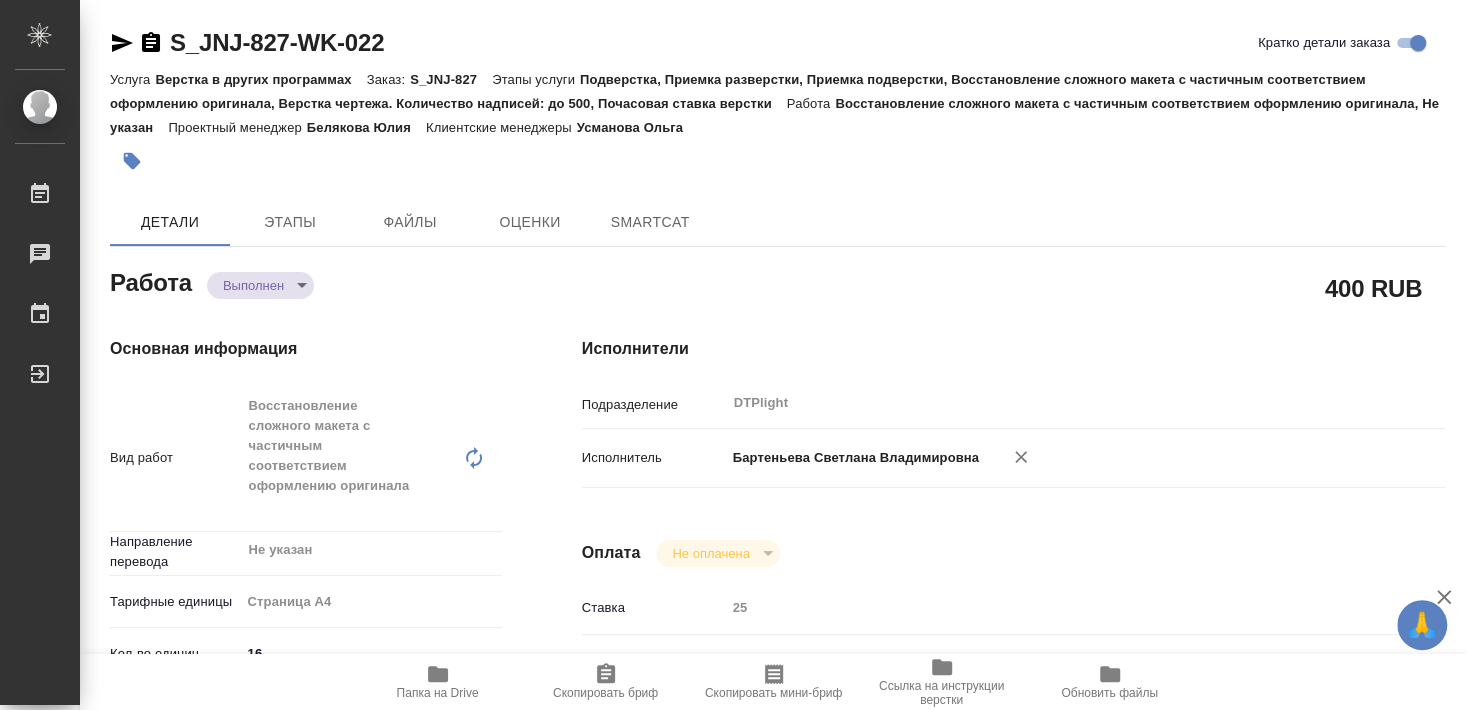 type on "x" 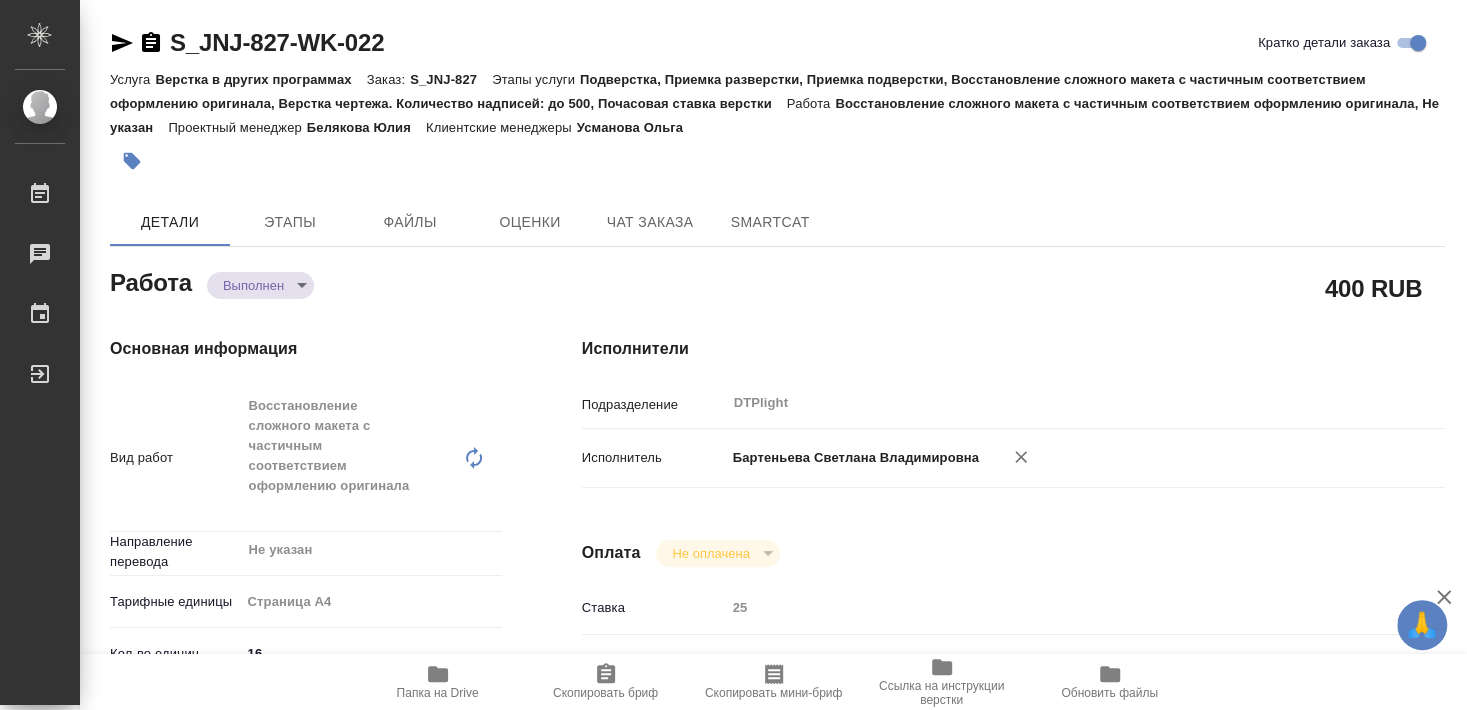 type on "x" 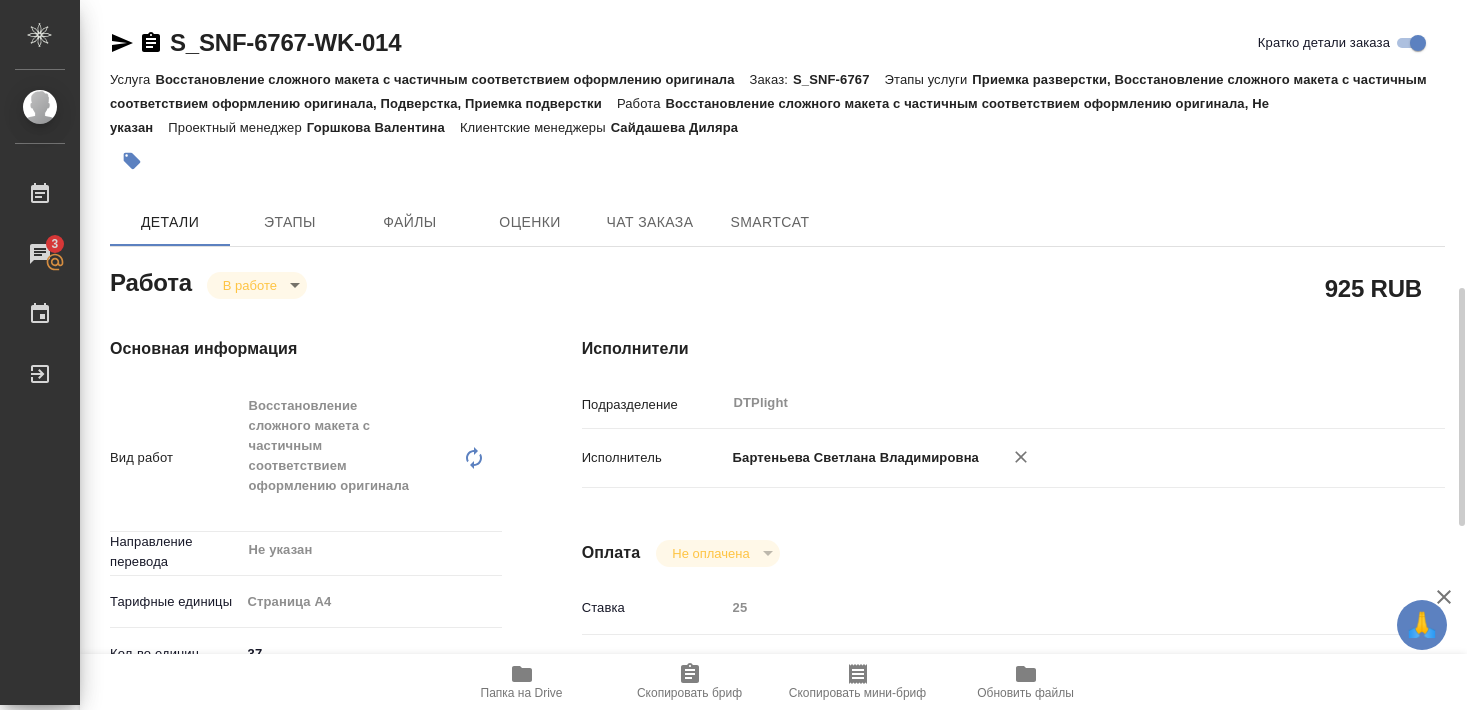 scroll, scrollTop: 0, scrollLeft: 0, axis: both 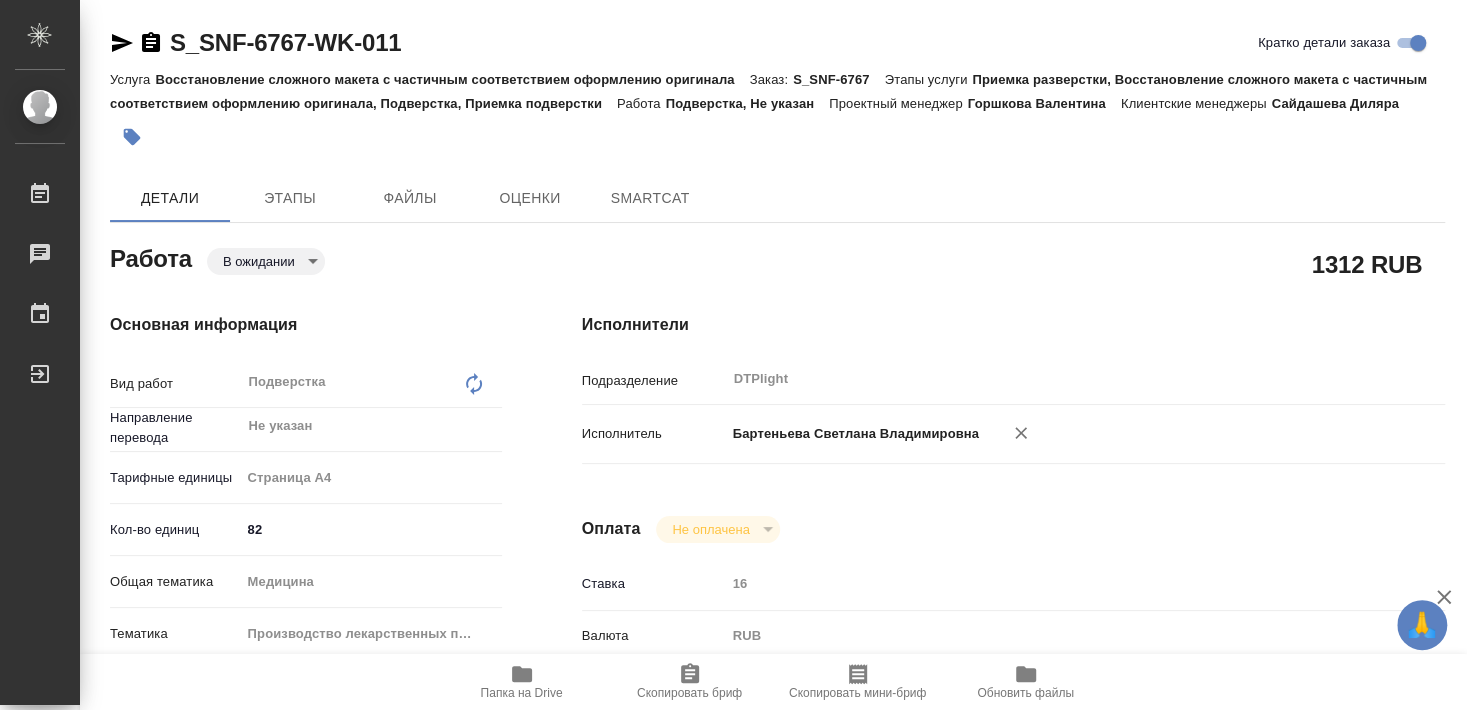 type on "x" 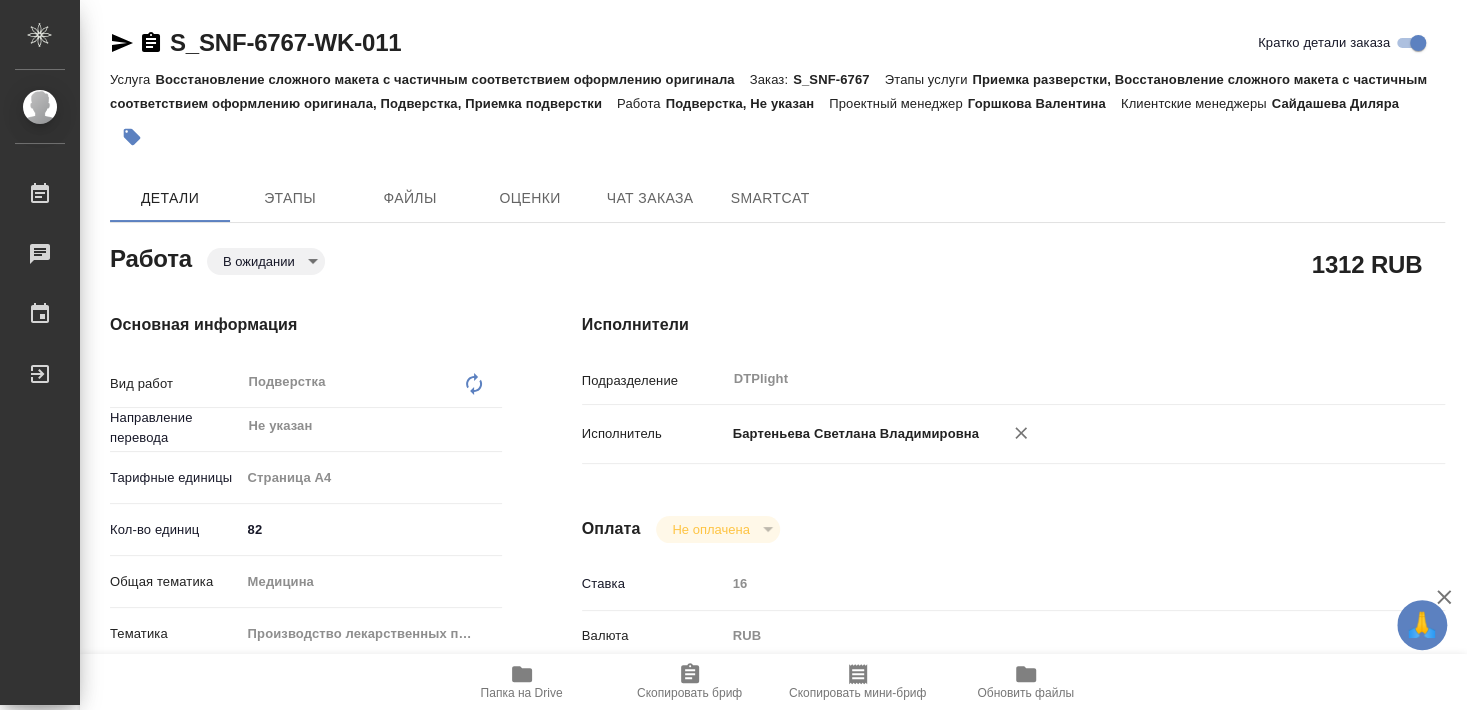 type on "x" 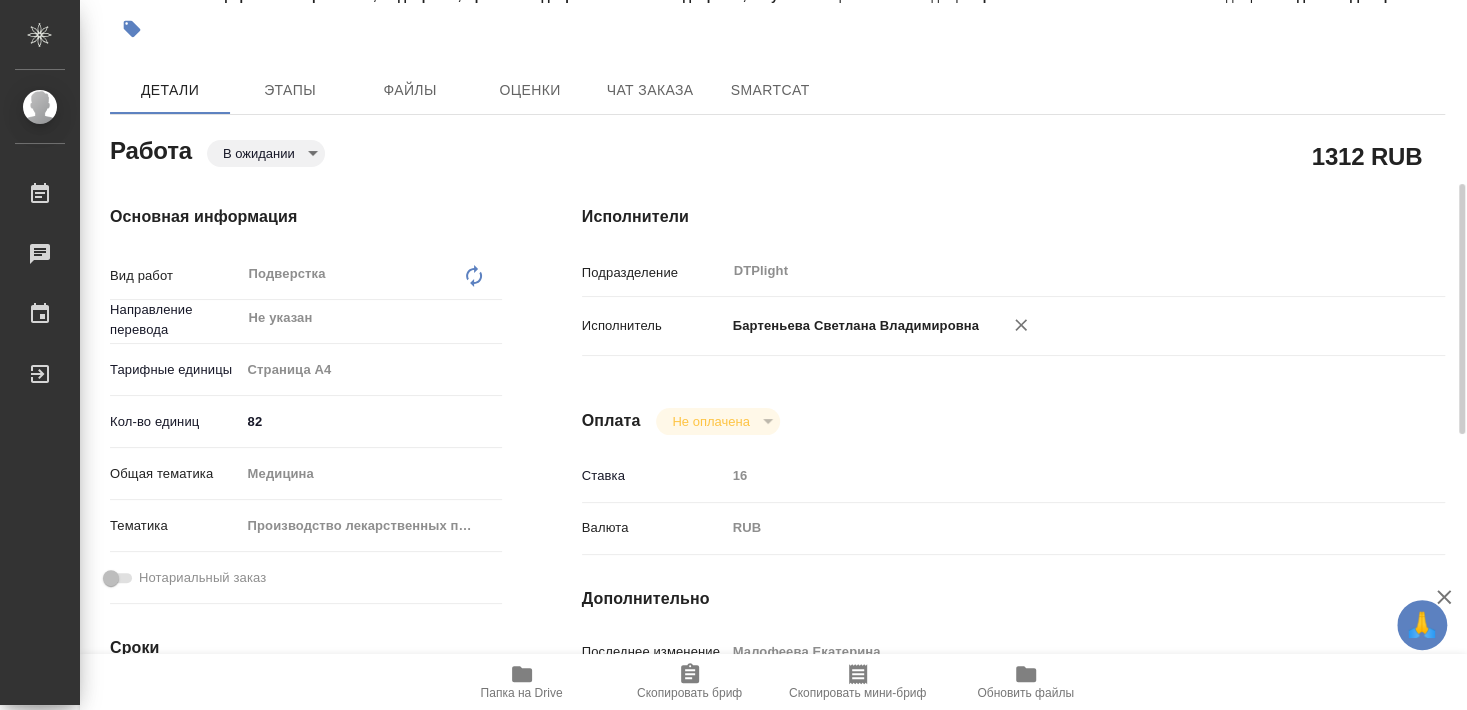 scroll, scrollTop: 216, scrollLeft: 0, axis: vertical 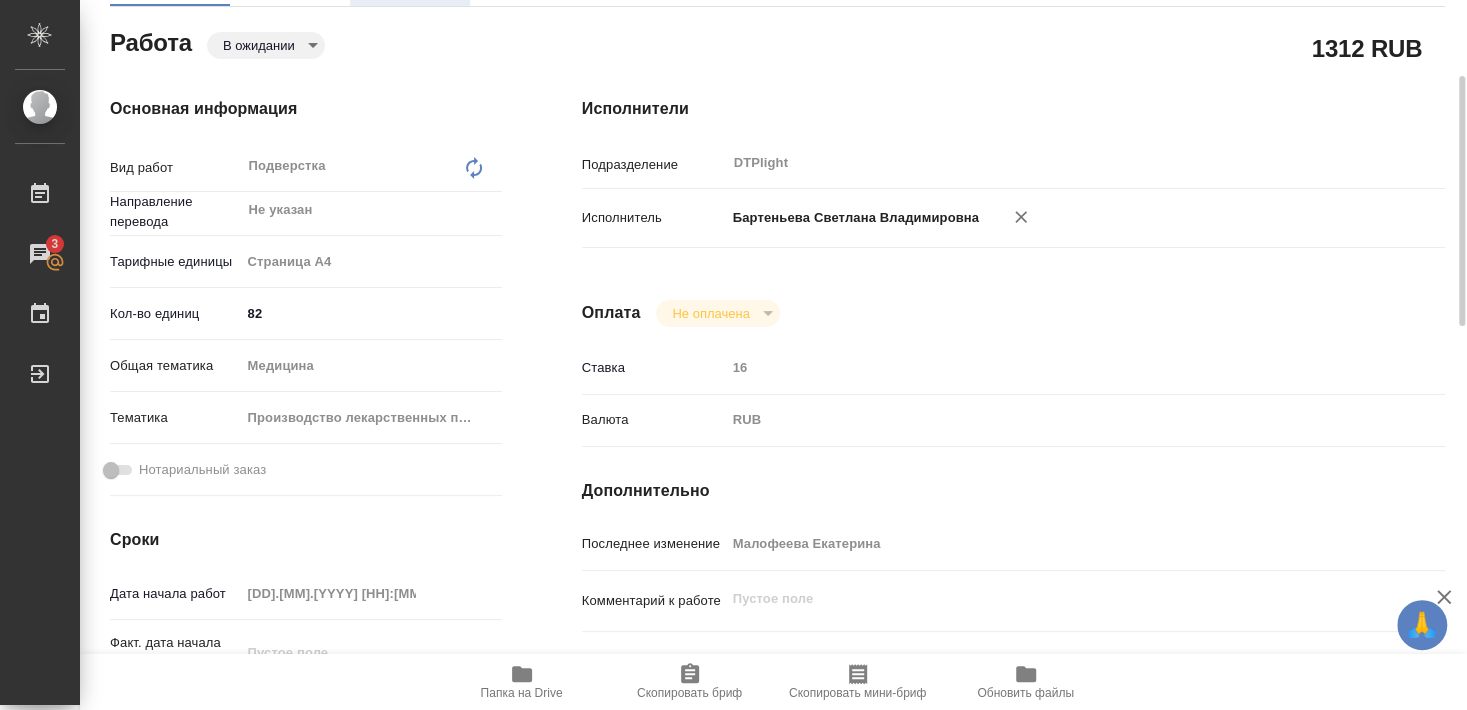 type on "x" 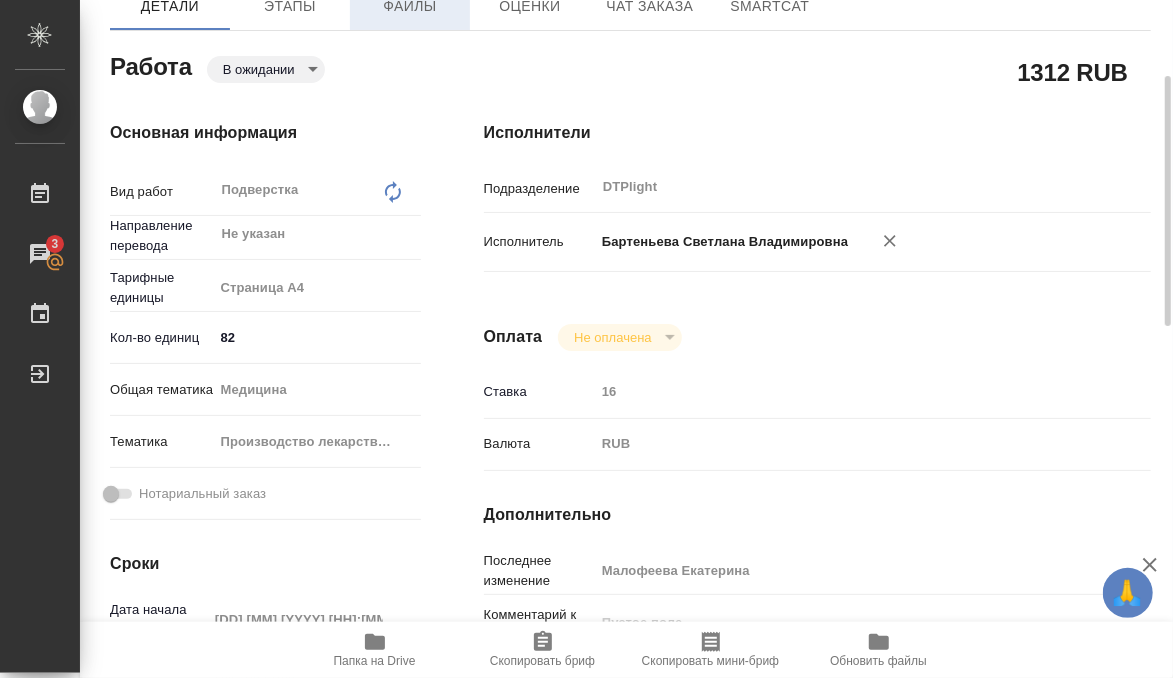 type on "x" 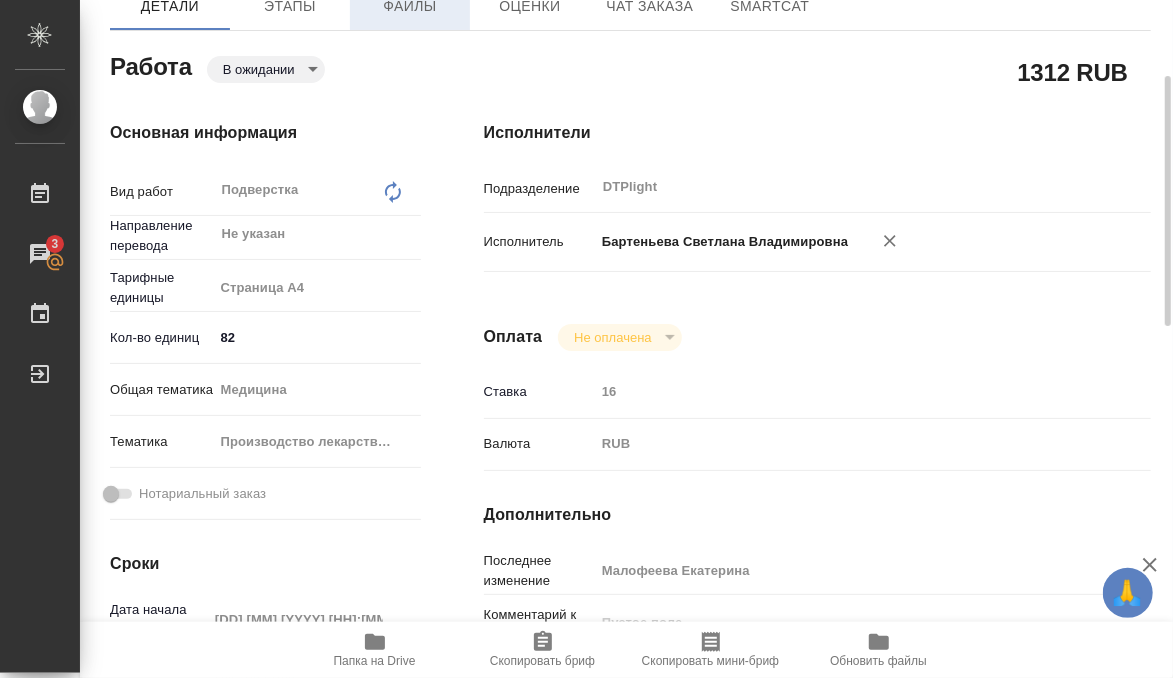 type on "x" 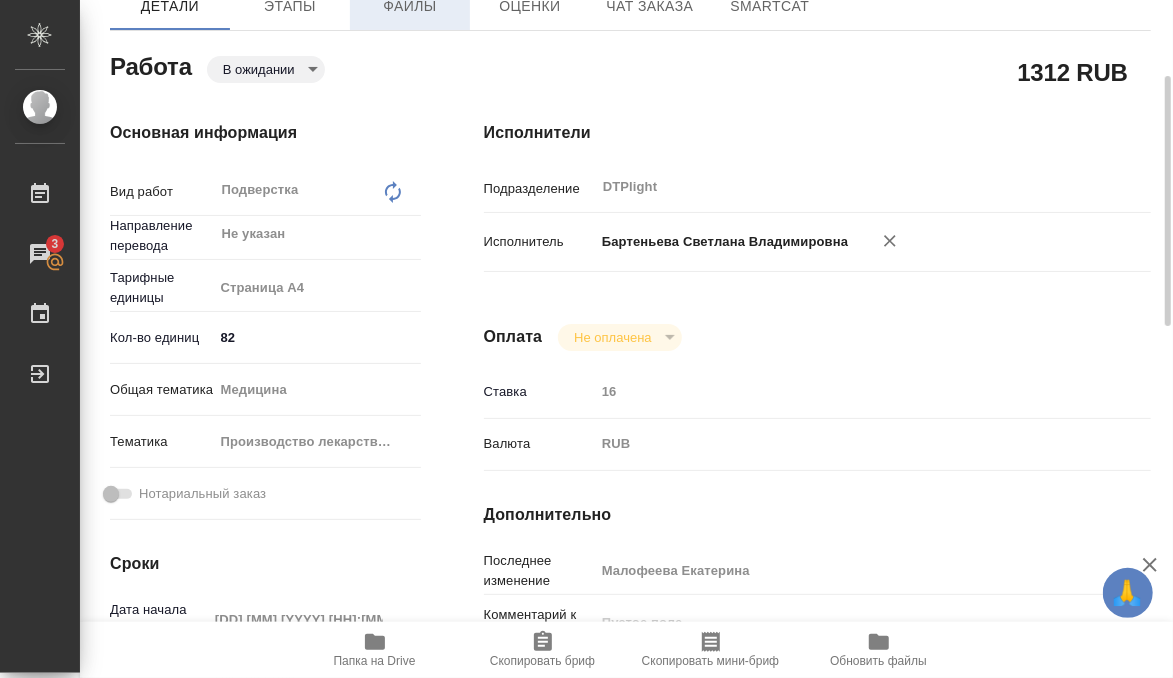 type on "x" 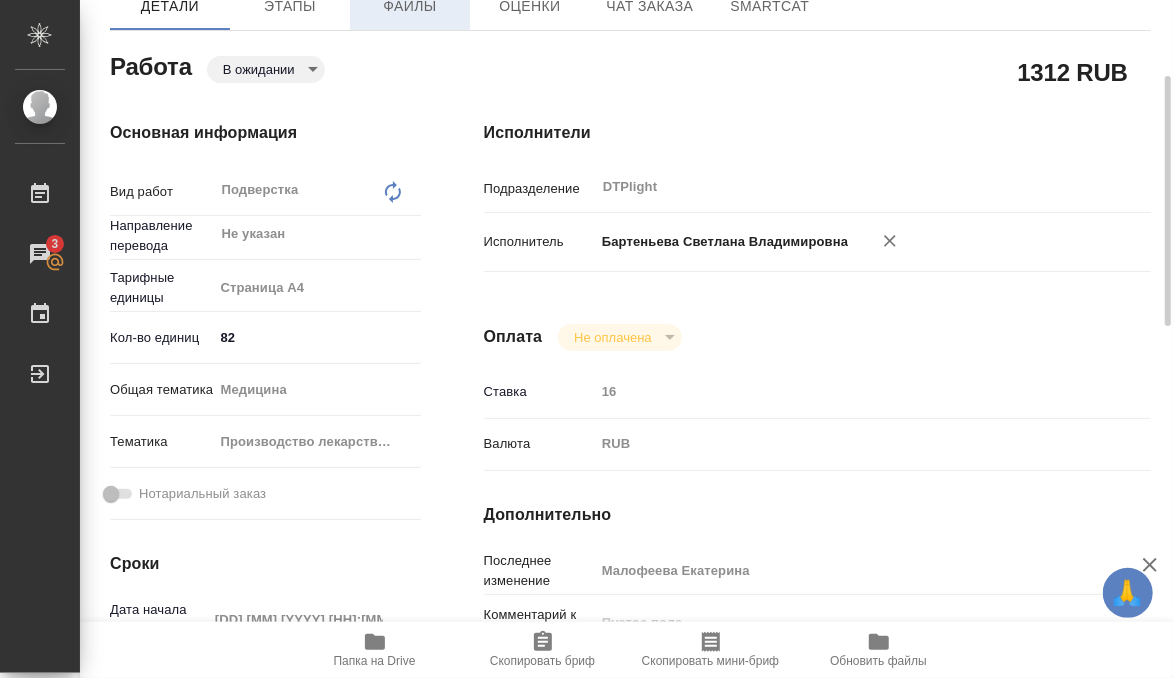 type on "x" 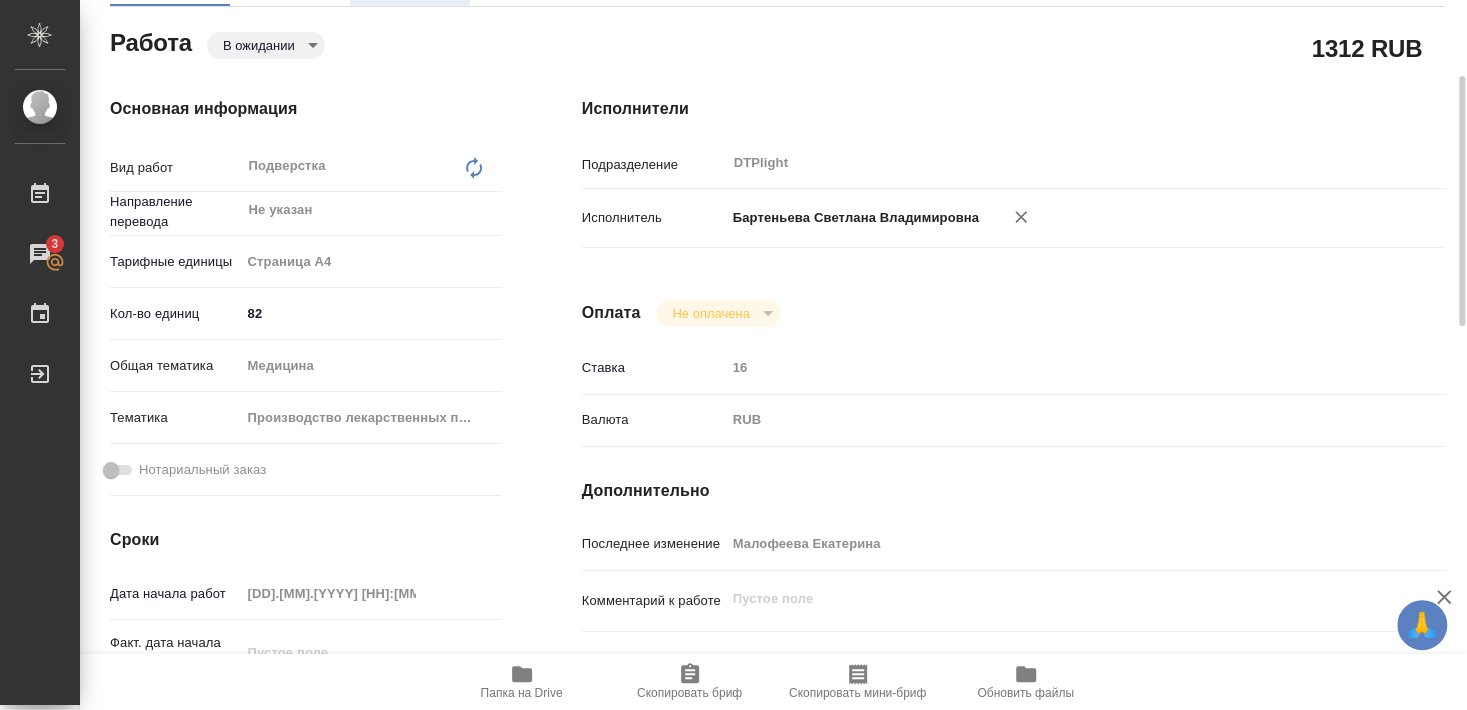 type on "x" 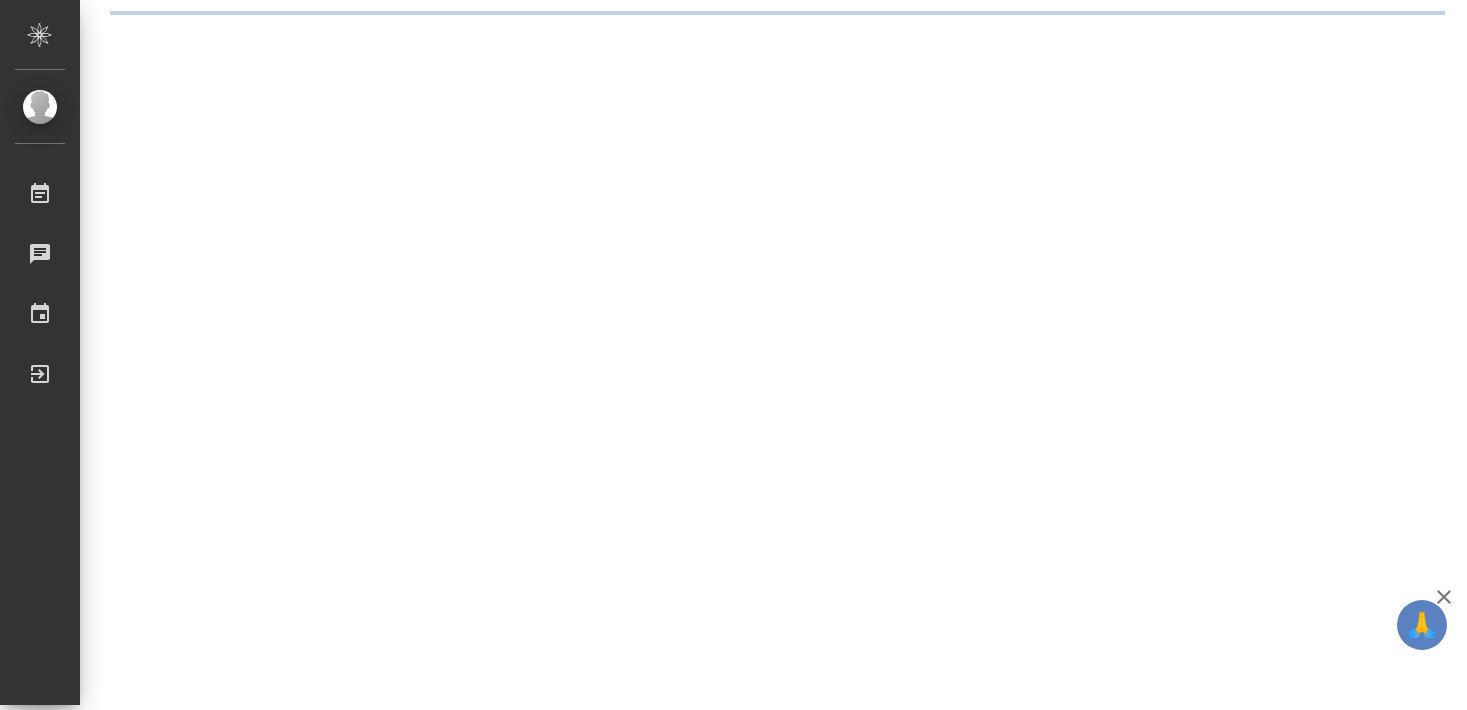 scroll, scrollTop: 0, scrollLeft: 0, axis: both 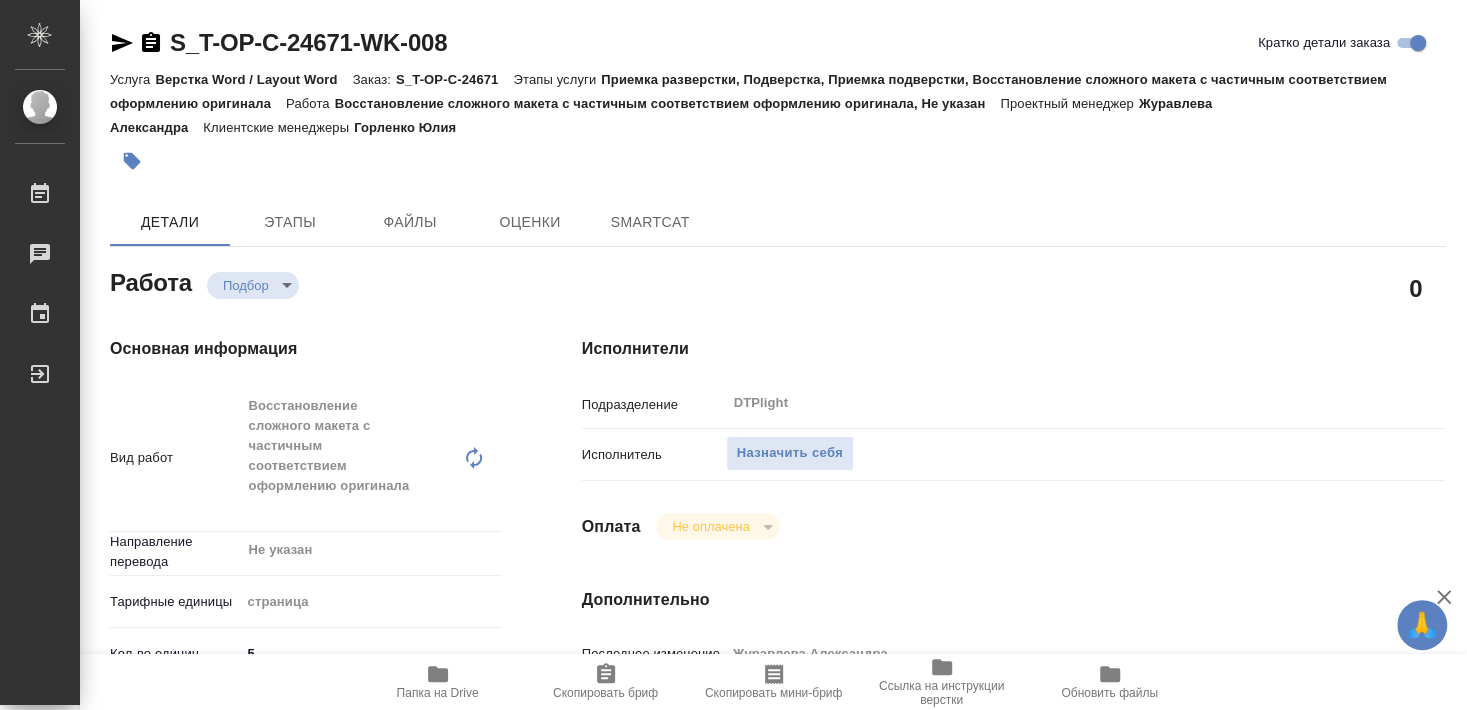 type on "x" 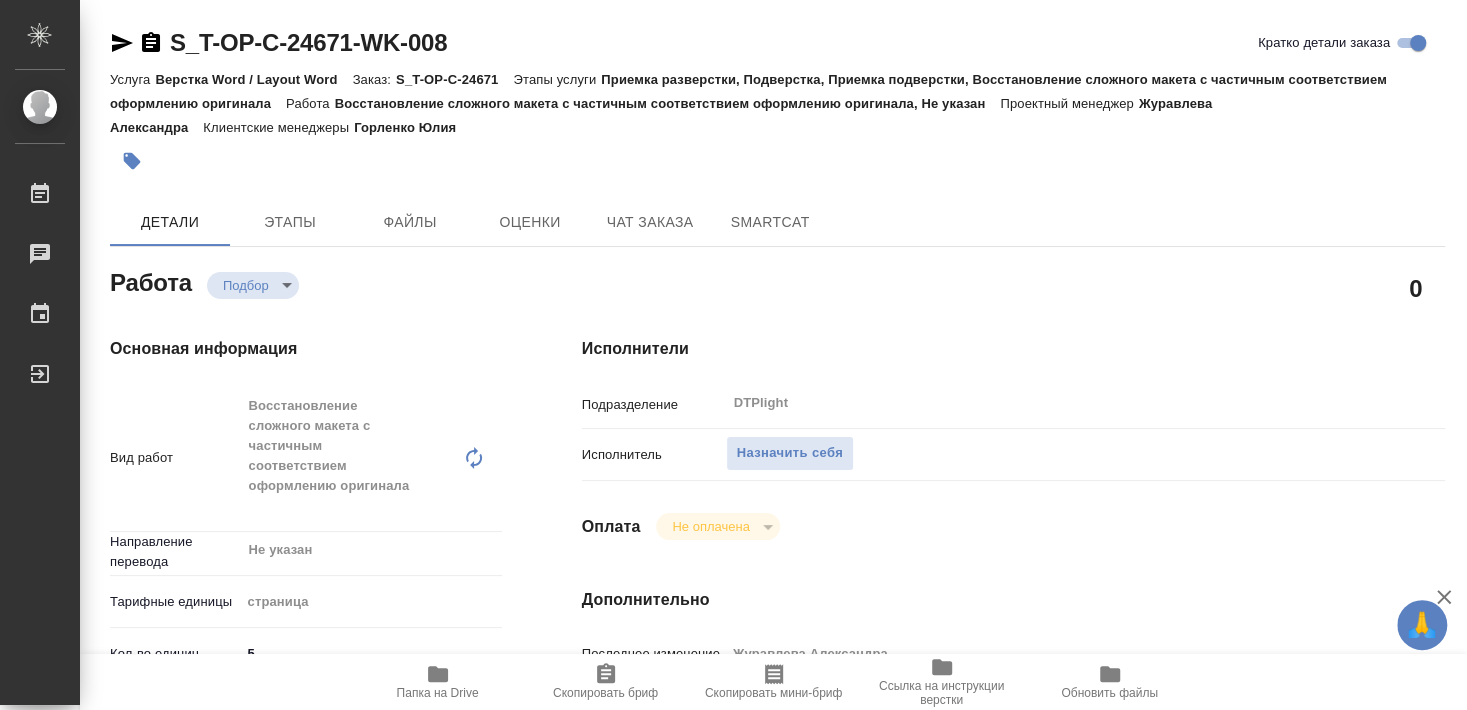 type on "x" 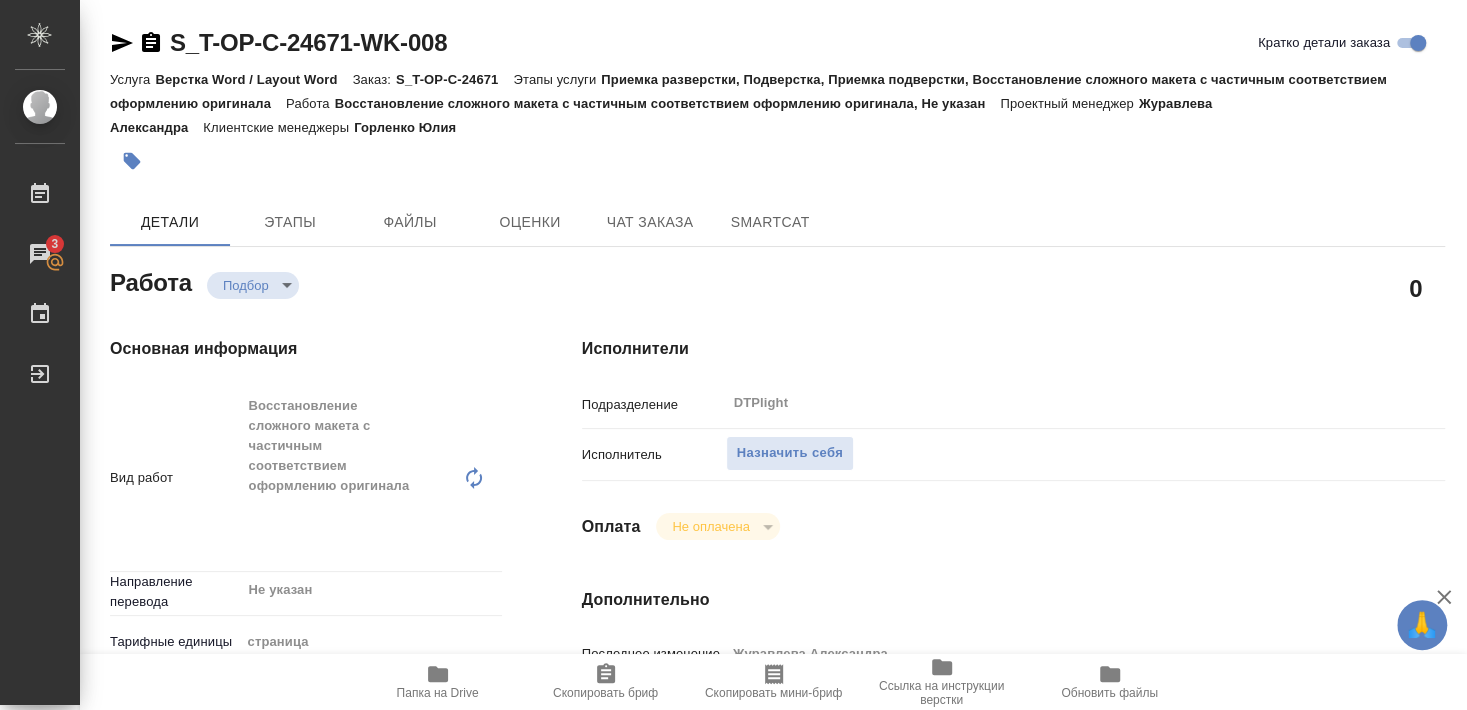type on "x" 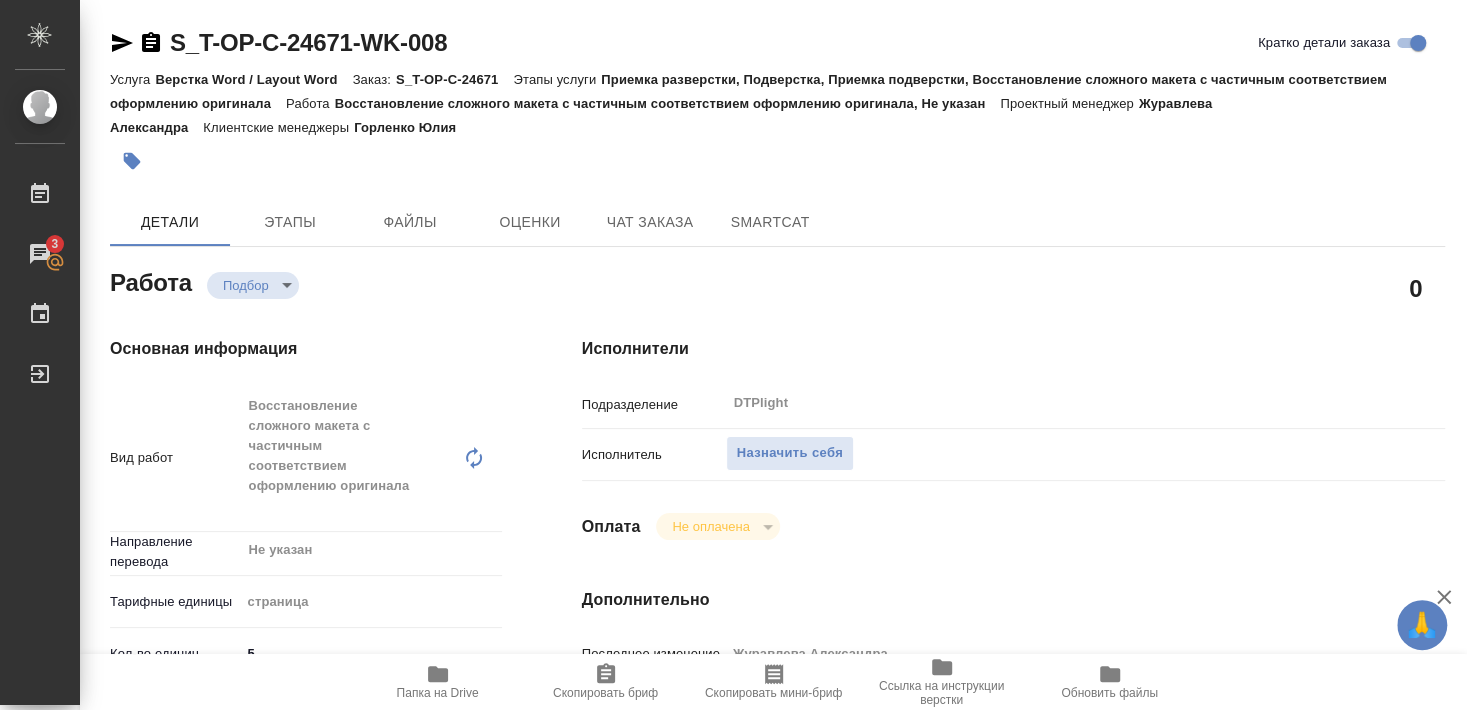 type on "x" 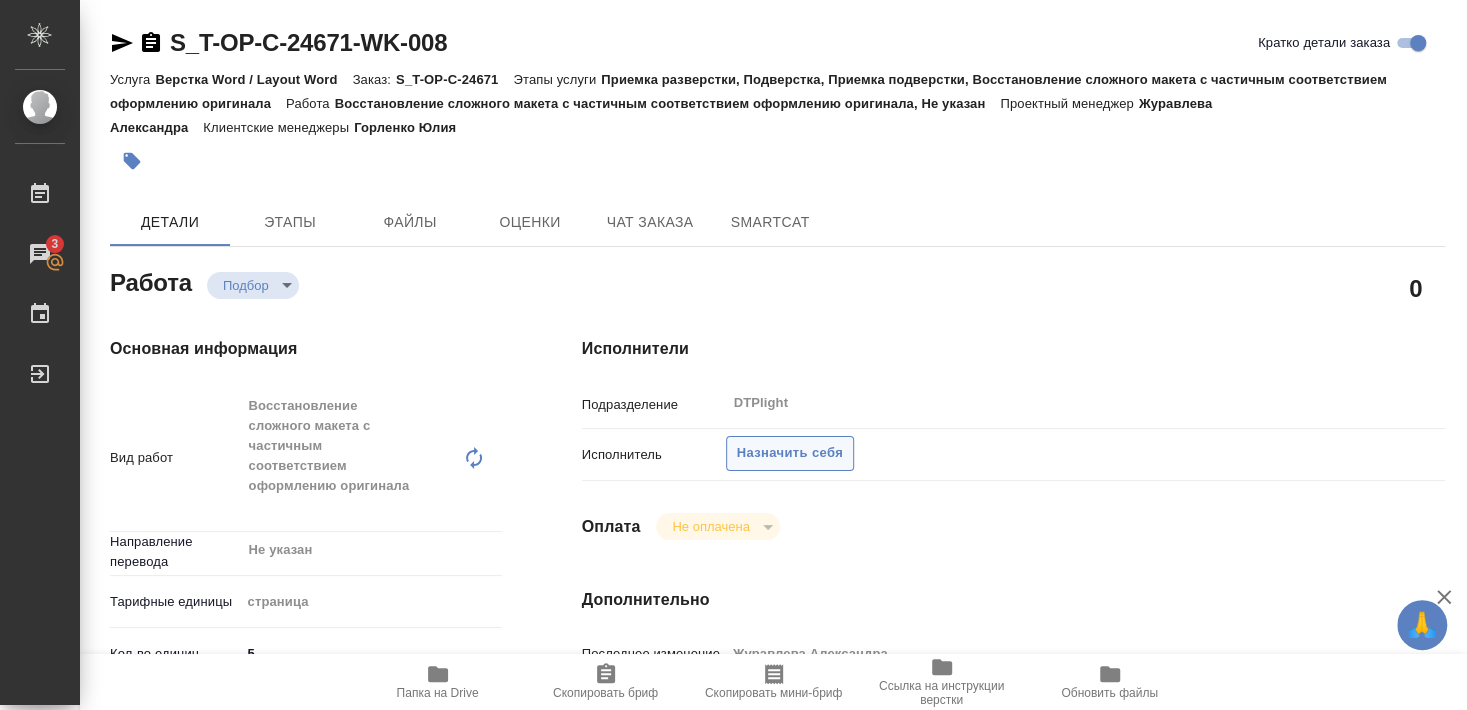 click on "Назначить себя" at bounding box center [790, 453] 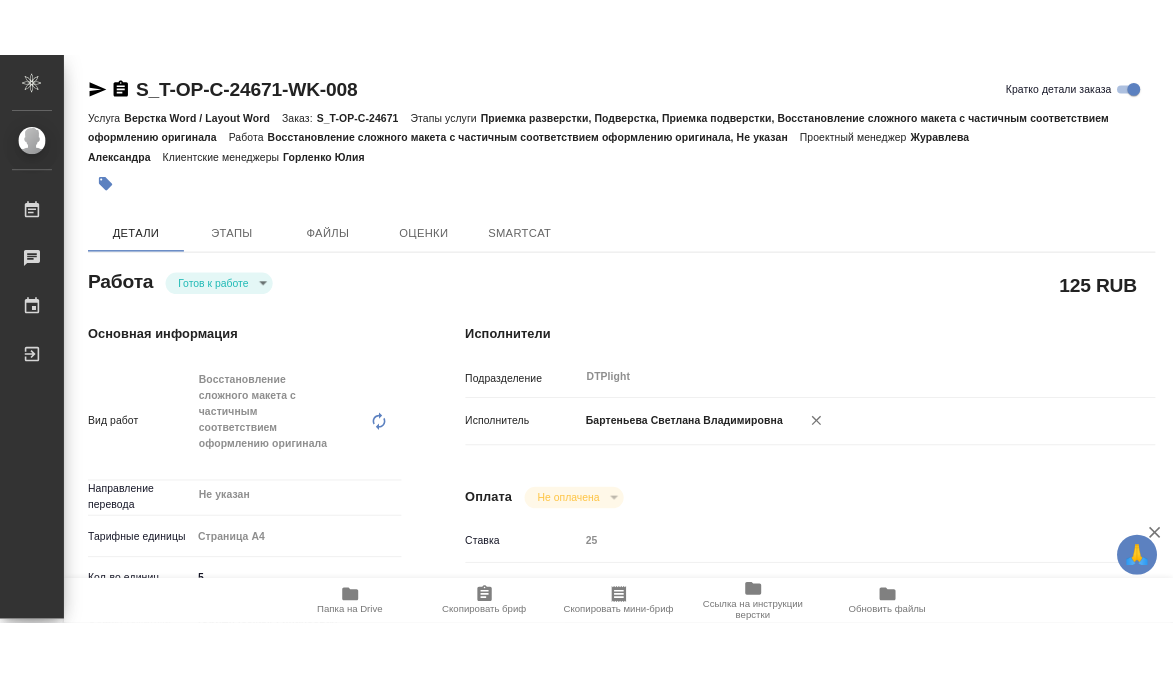 scroll, scrollTop: 0, scrollLeft: 0, axis: both 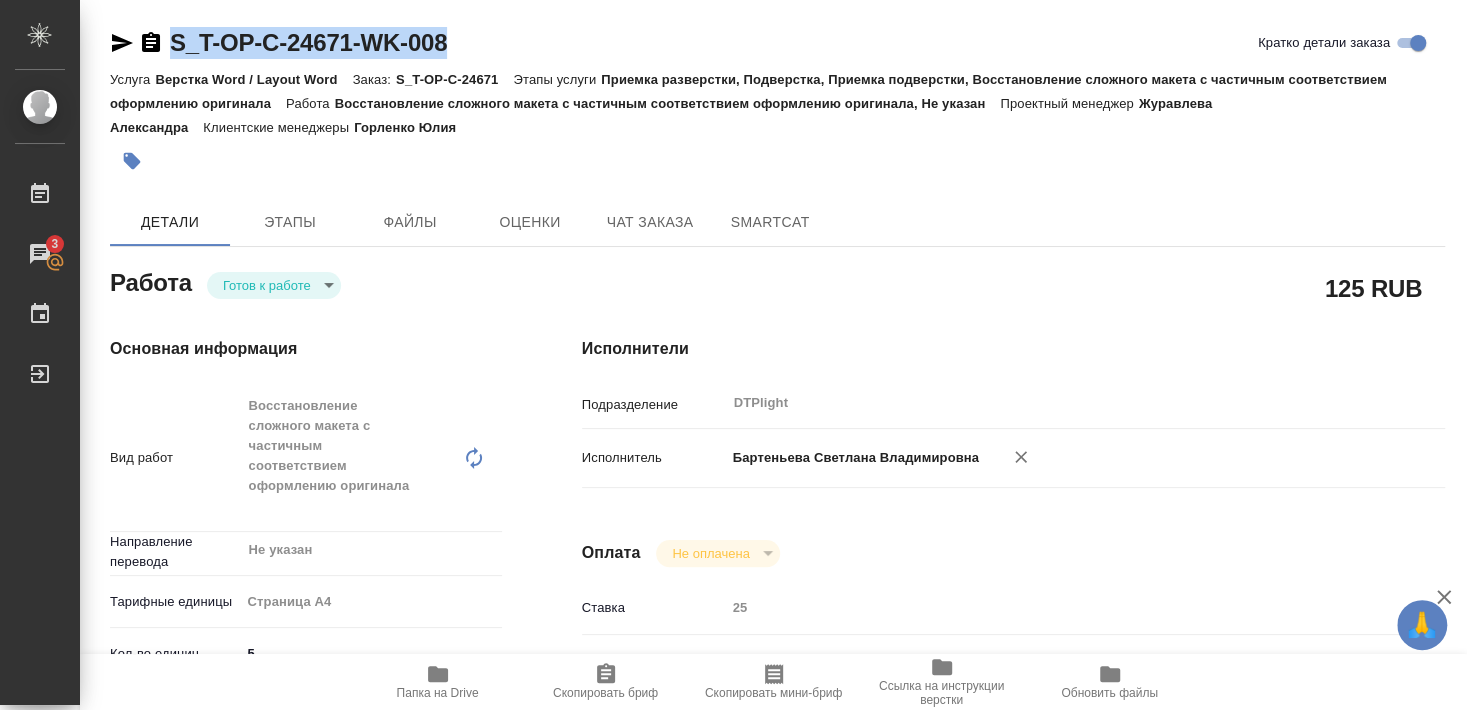 drag, startPoint x: 171, startPoint y: 60, endPoint x: 481, endPoint y: 39, distance: 310.71048 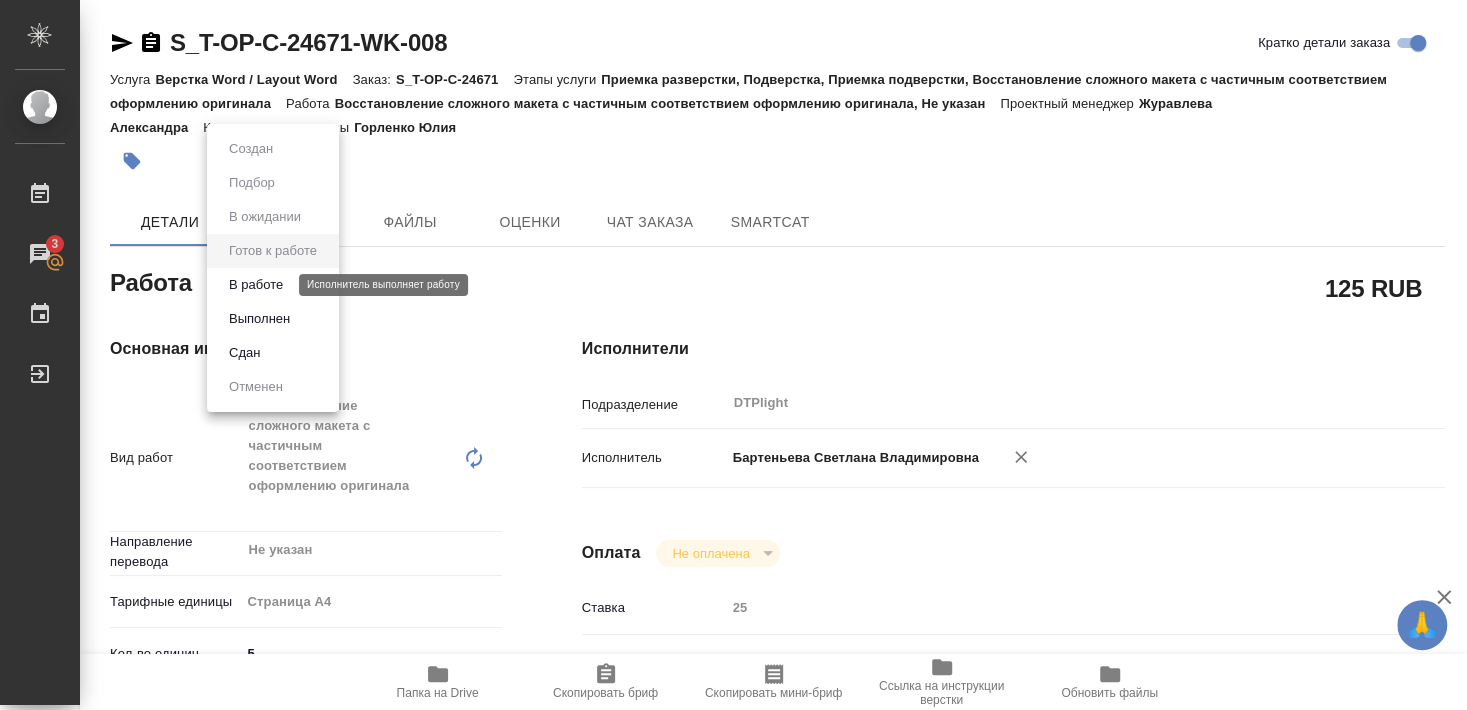 click on "В работе" at bounding box center [256, 285] 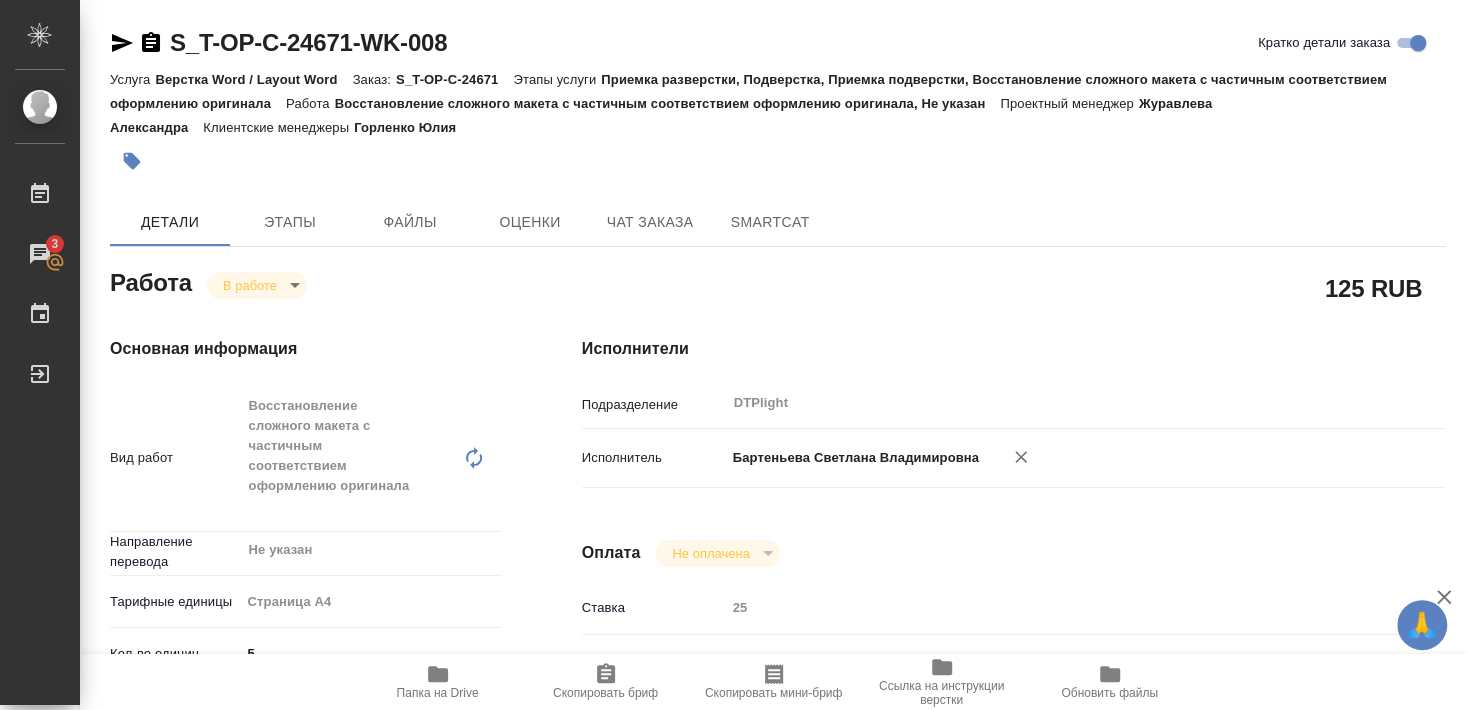 type on "x" 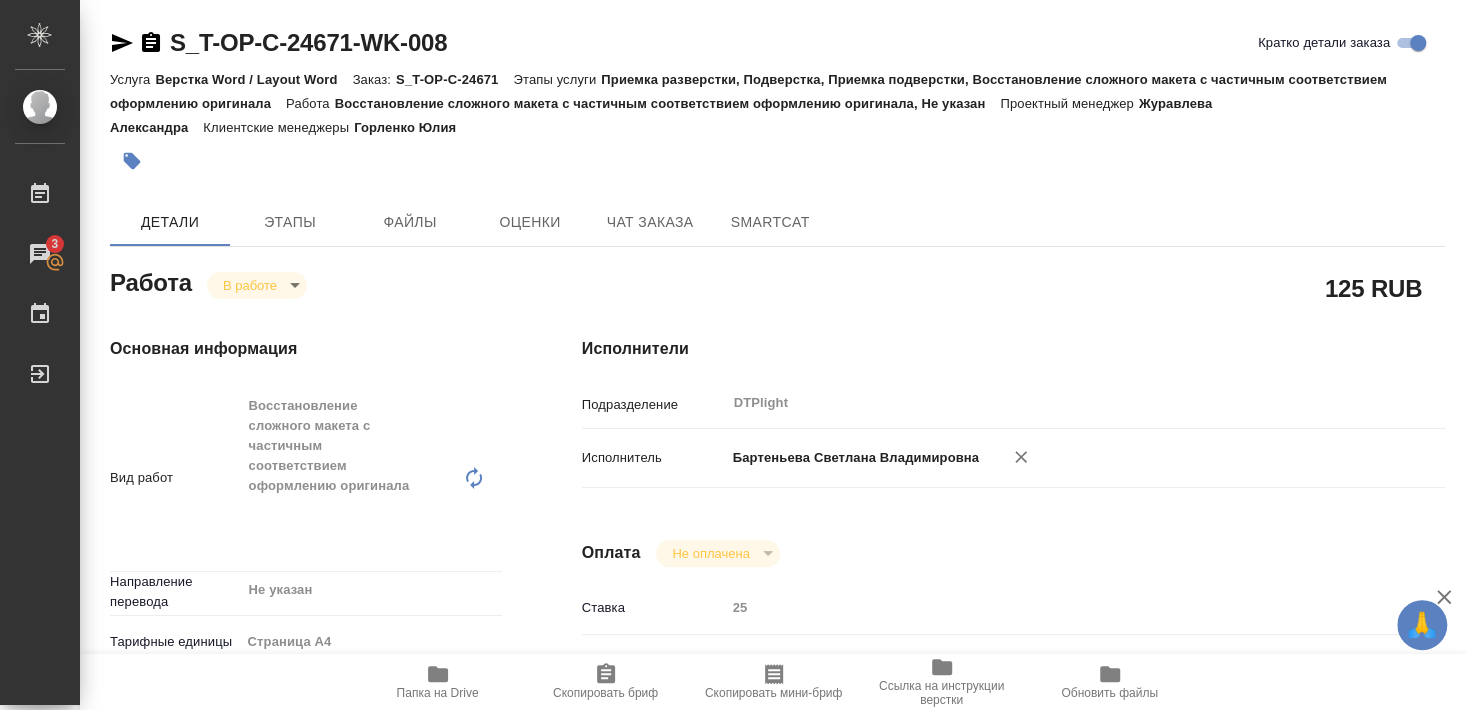 type on "x" 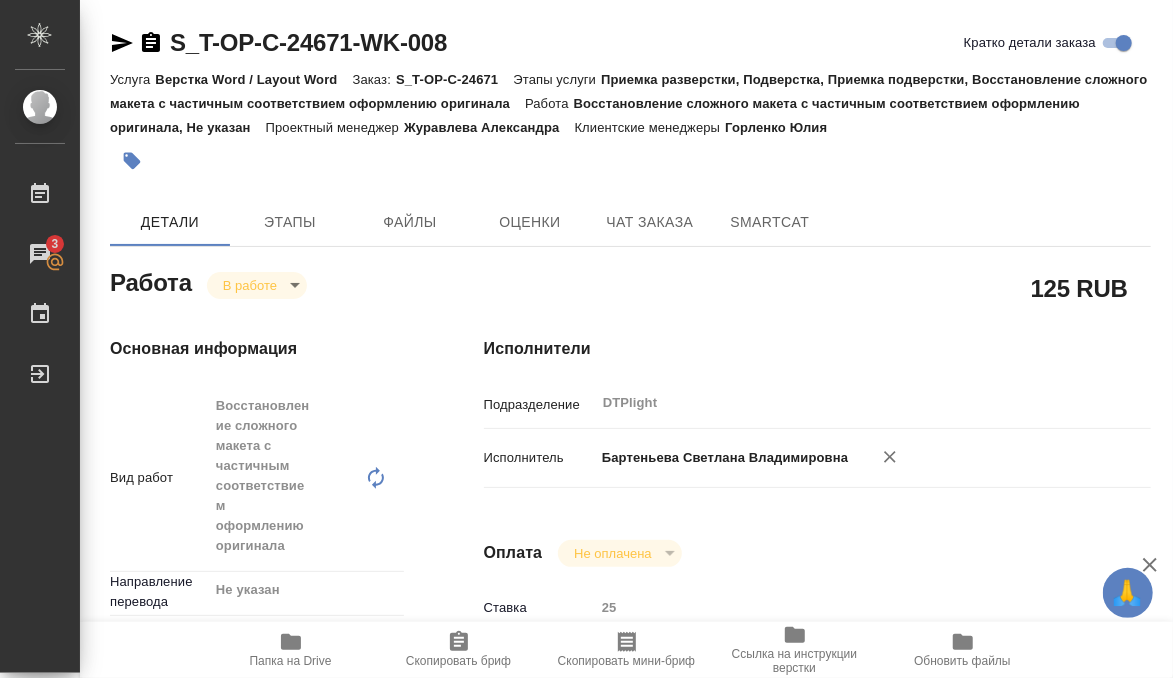 type on "x" 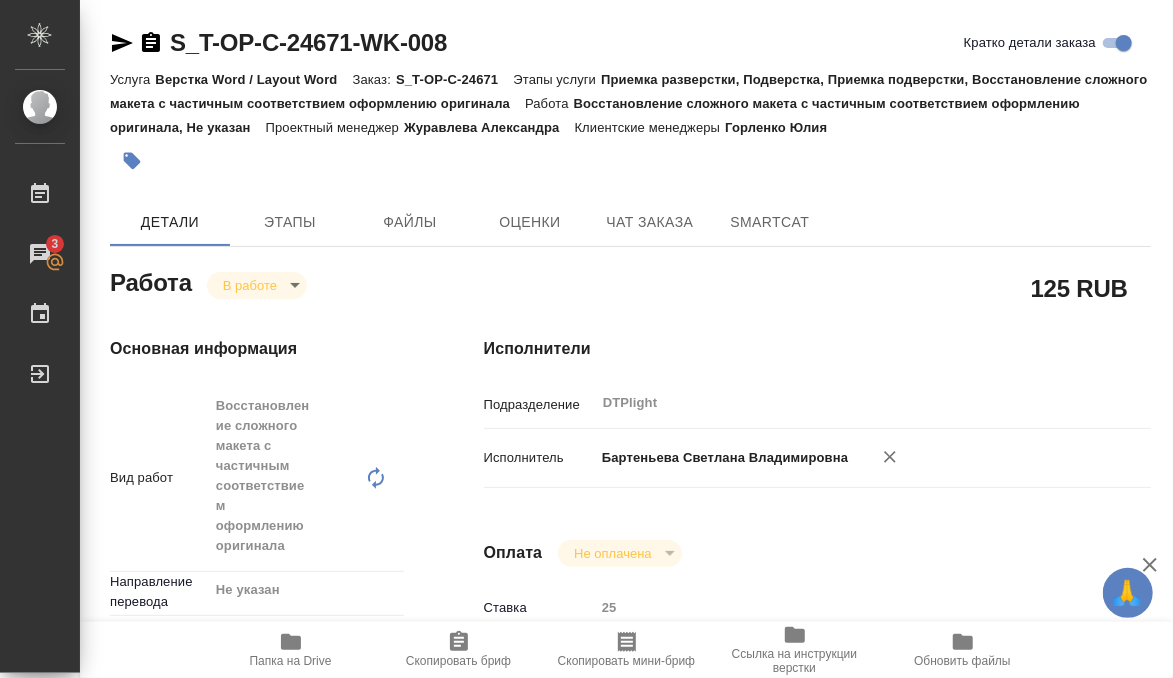 click on "Основная информация Вид работ Восстановление сложного макета с частичным соответствием оформлению оригинала x ​ Направление перевода Не указан ​ Тарифные единицы Страница А4 5f036ec4e16dec2d6b59c8ff Кол-во единиц 5 Общая тематика Юридическая/Финансовая yr-fn Тематика Личные документы 5a8b8b956a9677013d343cfe Нотариальный заказ Сроки Дата начала работ 05.08.2025 17:30 Факт. дата начала работ 05.08.2025 18:09 Срок завершения работ 05.08.2025 20:00 Факт. срок заверш. работ Срок завершения услуги 07.08.2025 16:00" at bounding box center (257, 804) 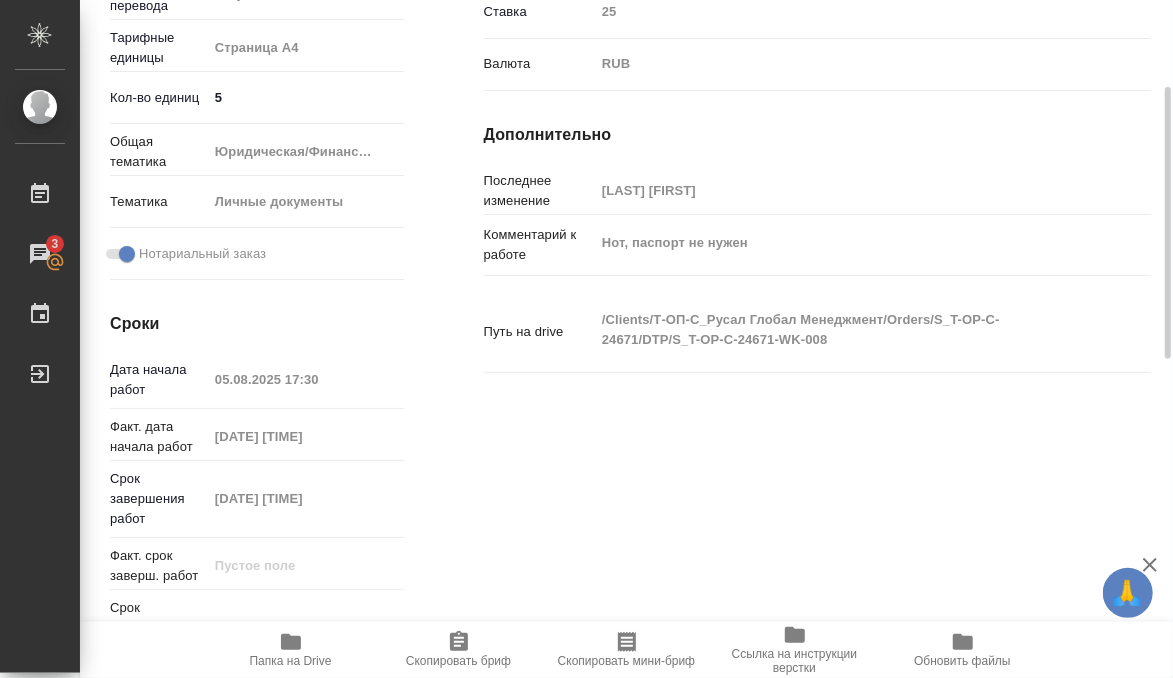 scroll, scrollTop: 488, scrollLeft: 0, axis: vertical 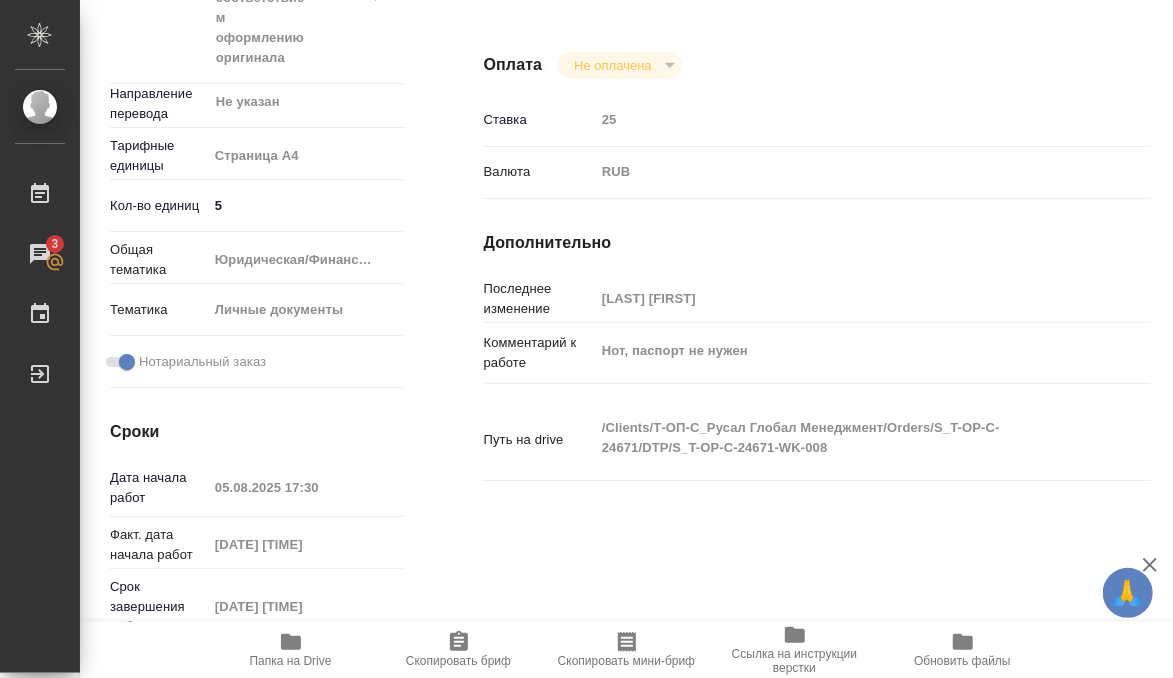 click on "Исполнители Подразделение DTPlight ​ Исполнитель Бартеньева Светлана Владимировна Оплата Не оплачена notPayed Ставка 25 Валюта RUB RUB Дополнительно Последнее изменение Смыслова Светлана Комментарий к работе Нот, паспорт не нужен x Путь на drive /Clients/Т-ОП-С_Русал Глобал Менеджмент/Orders/S_T-OP-C-24671/DTP/S_T-OP-C-24671-WK-008 x" at bounding box center (817, 316) 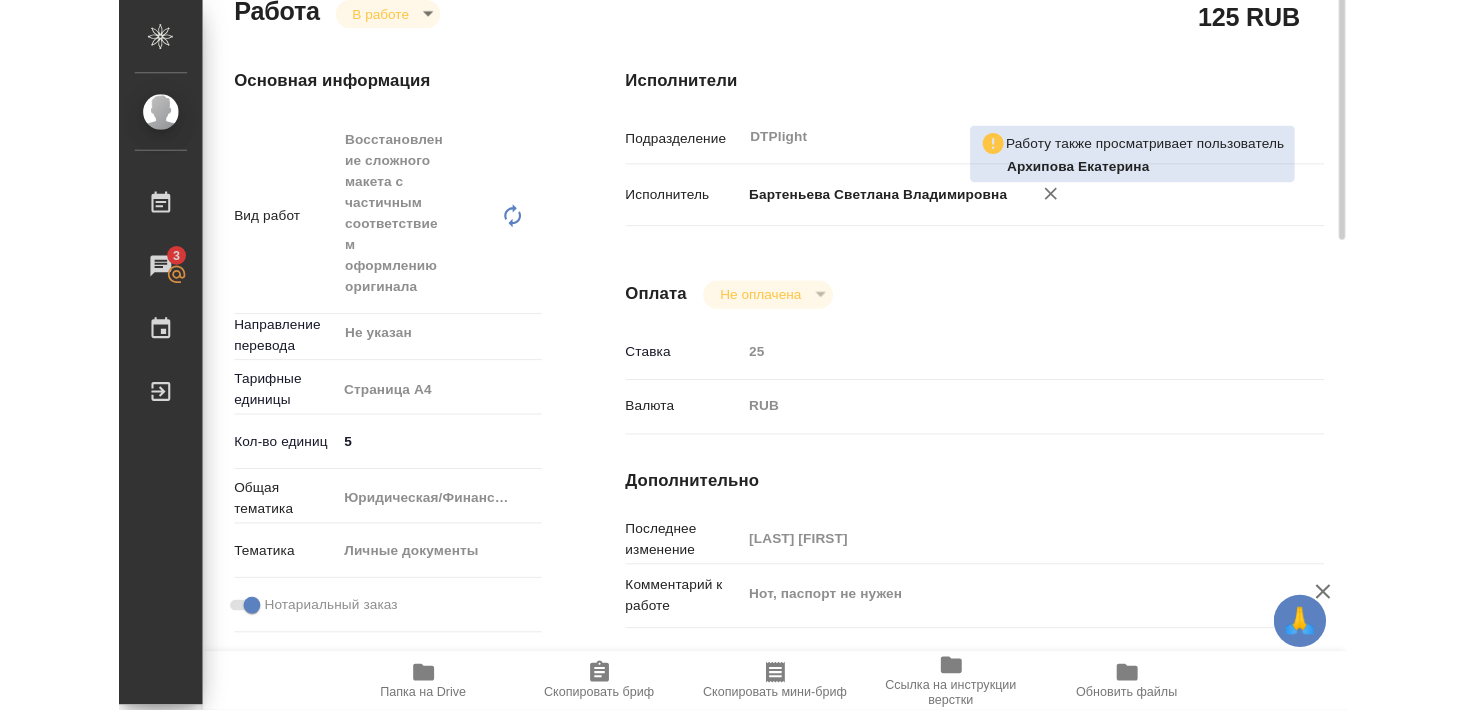 scroll, scrollTop: 164, scrollLeft: 0, axis: vertical 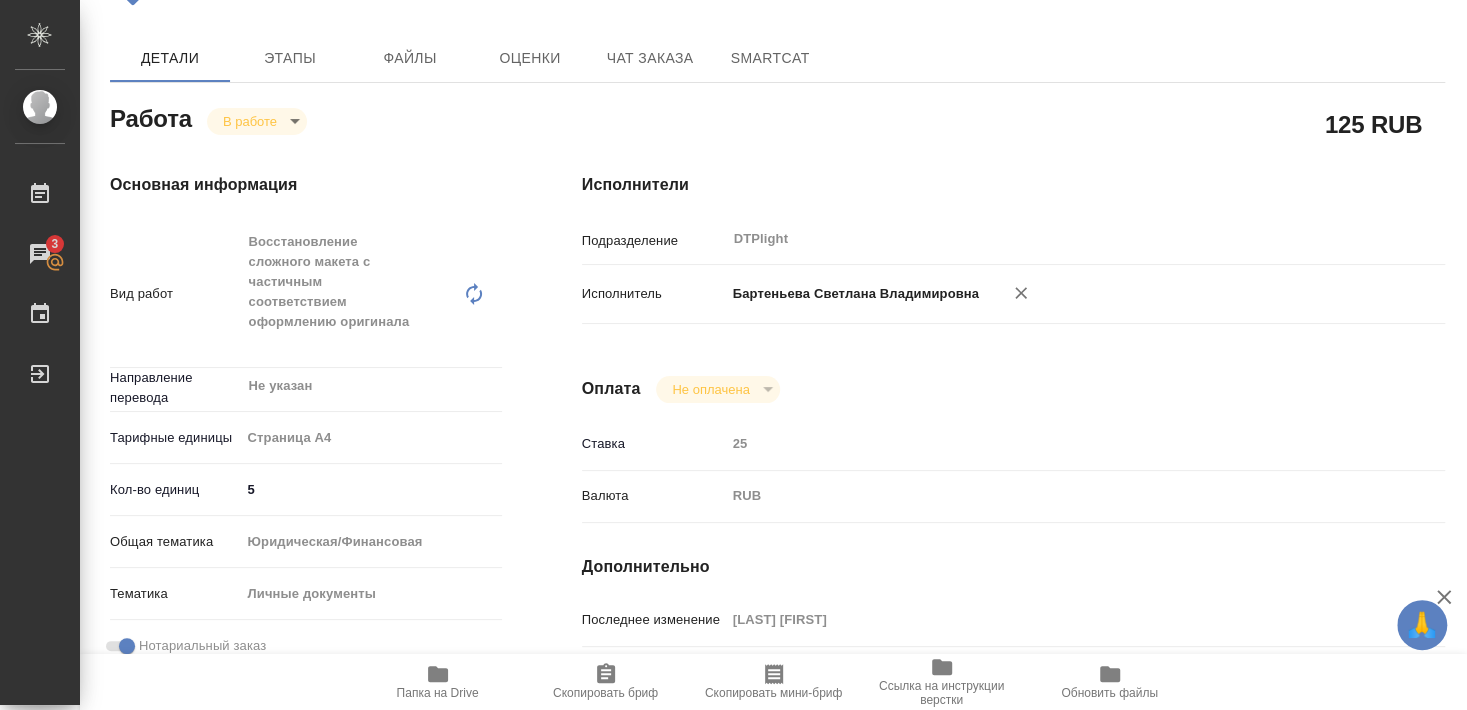 type on "x" 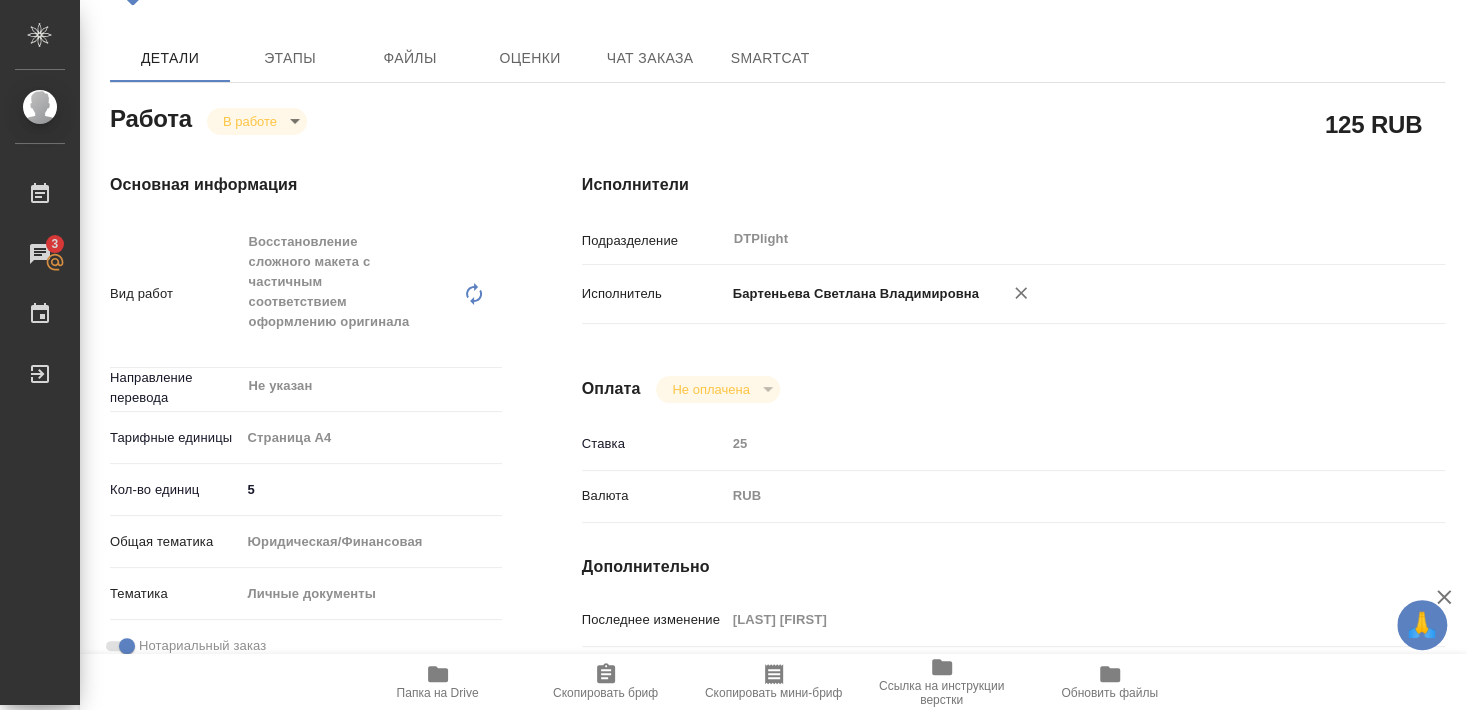 type on "x" 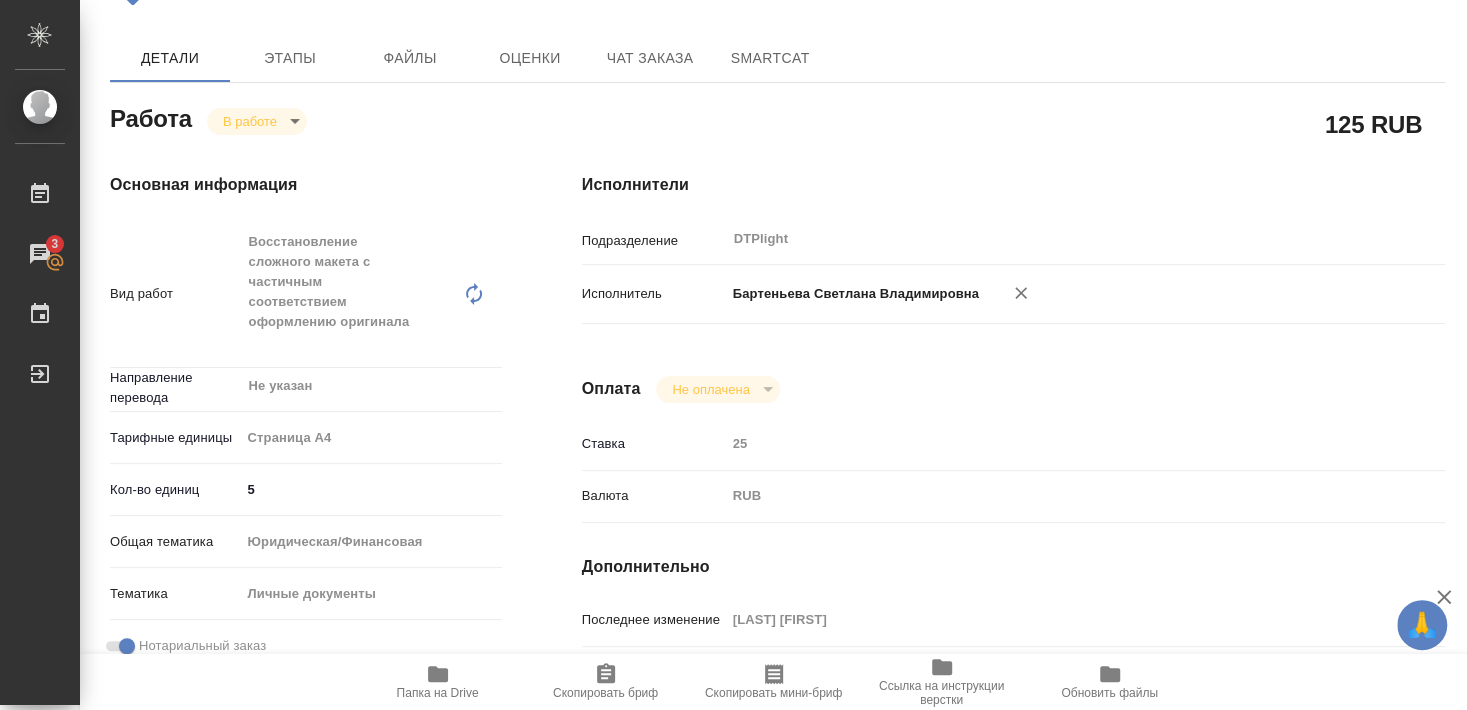 type on "x" 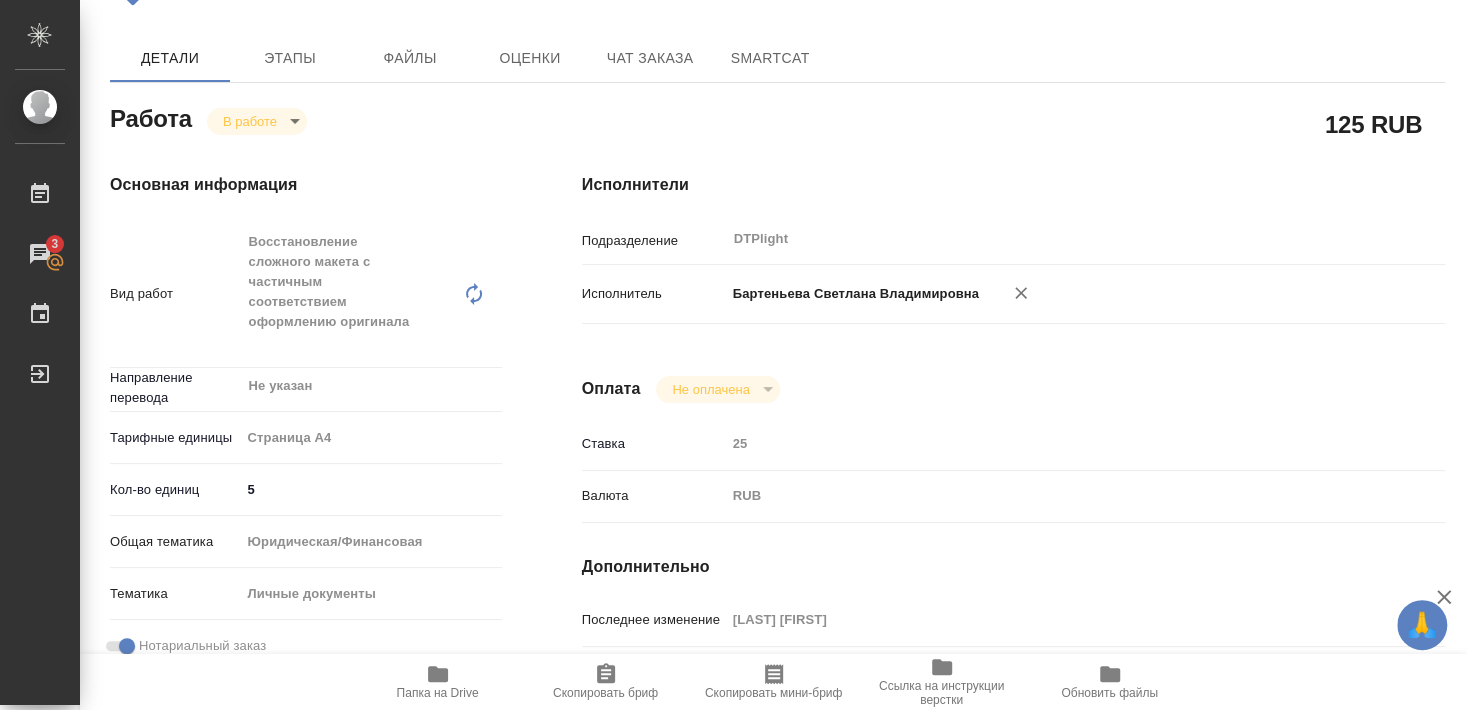 type on "x" 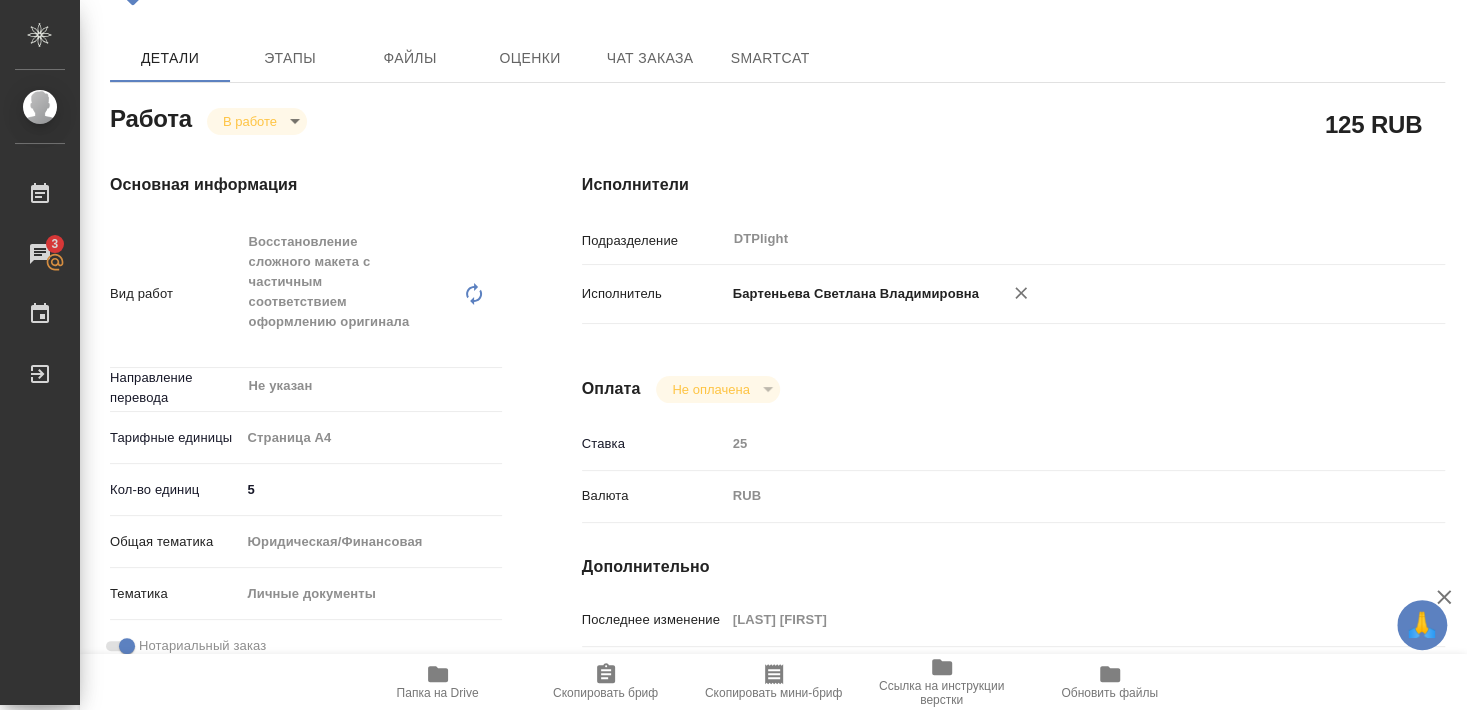 type on "x" 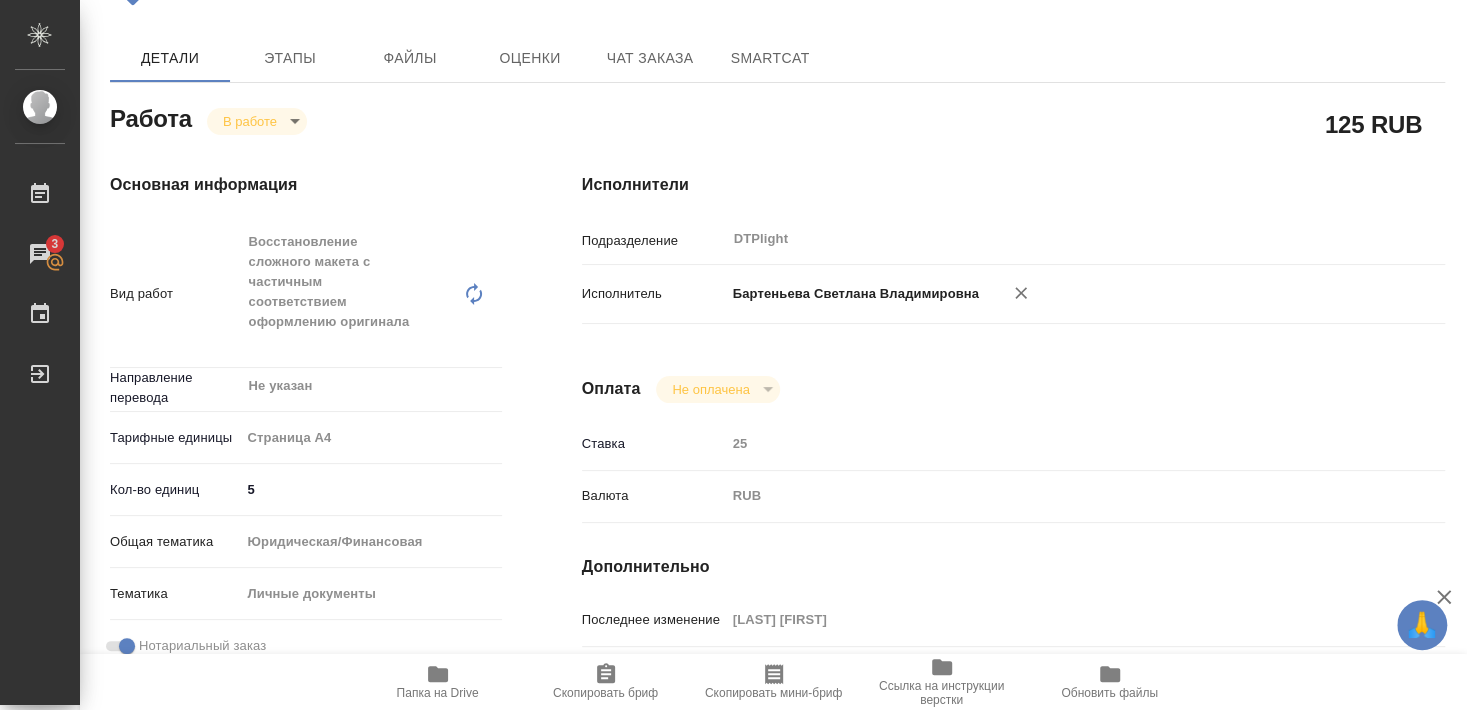 type on "x" 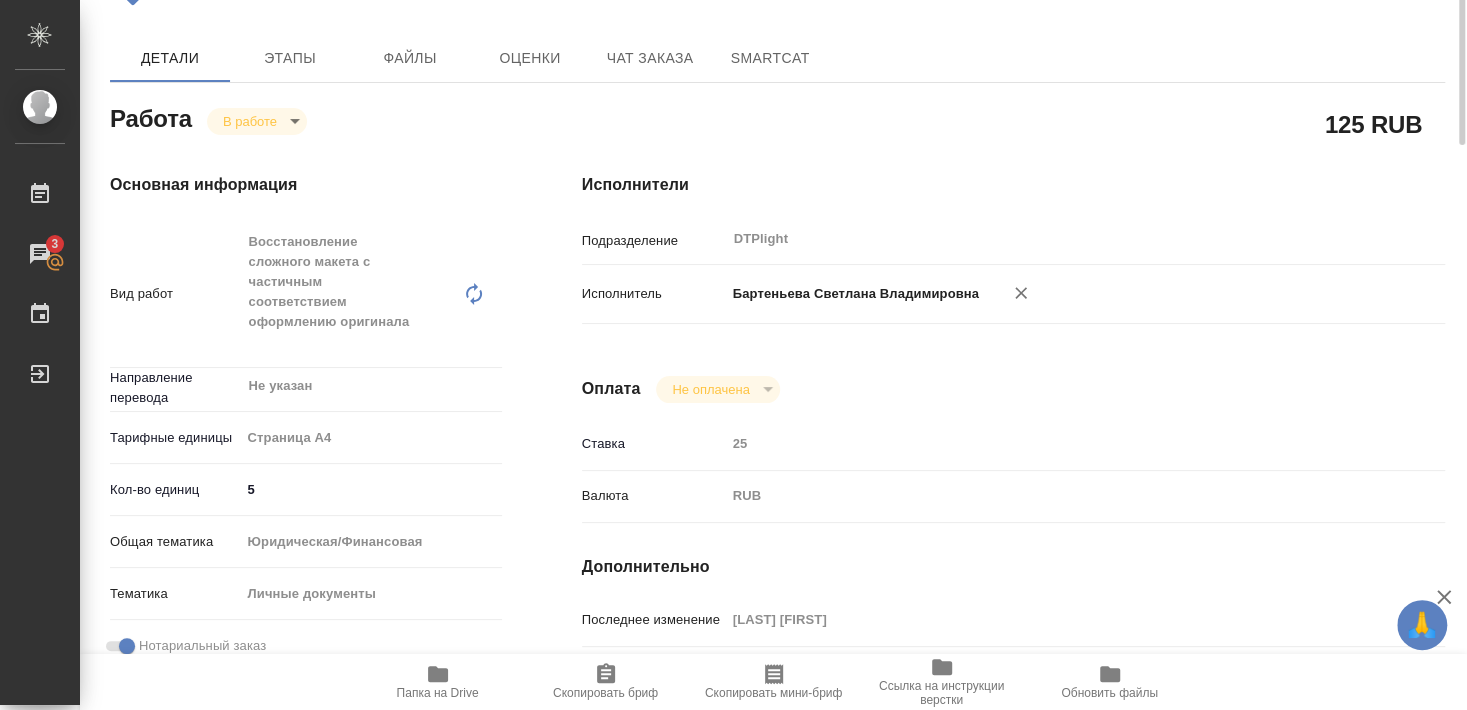 scroll, scrollTop: 0, scrollLeft: 0, axis: both 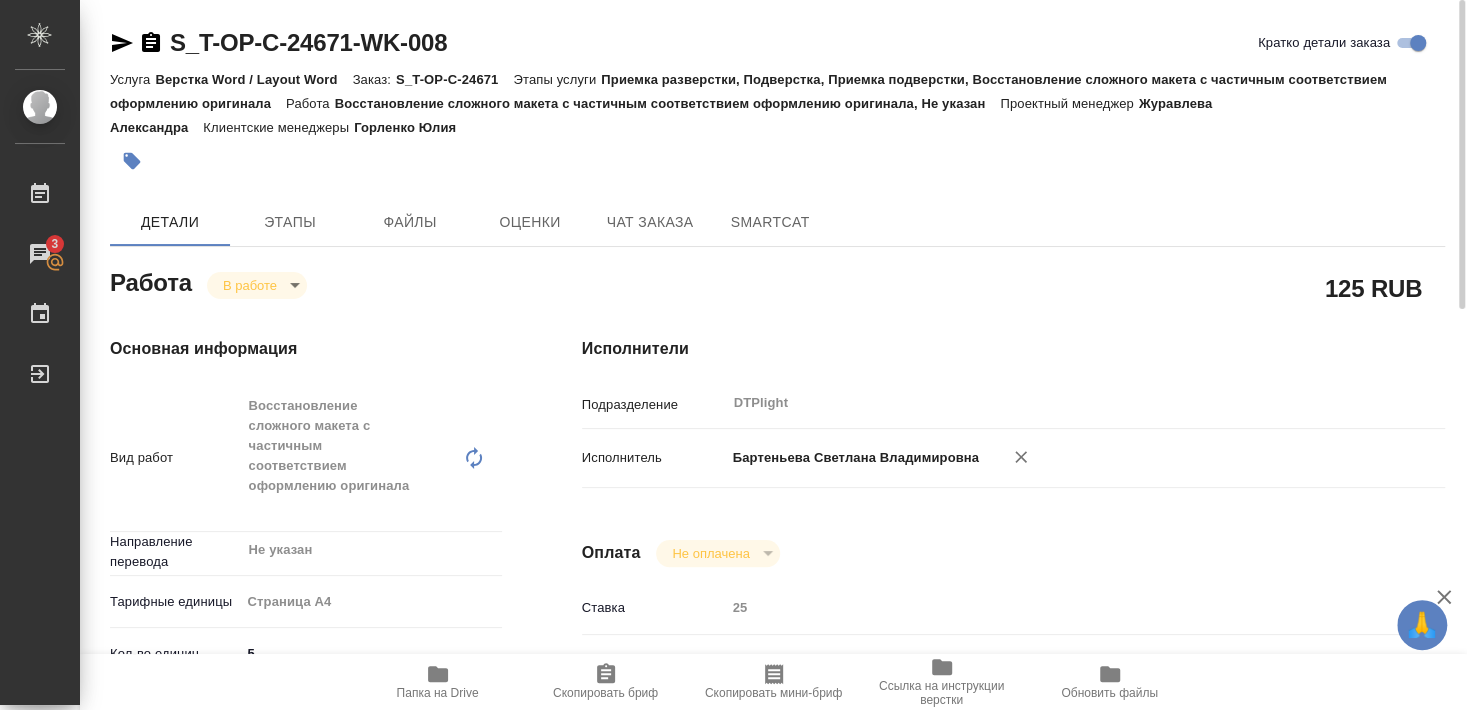 click 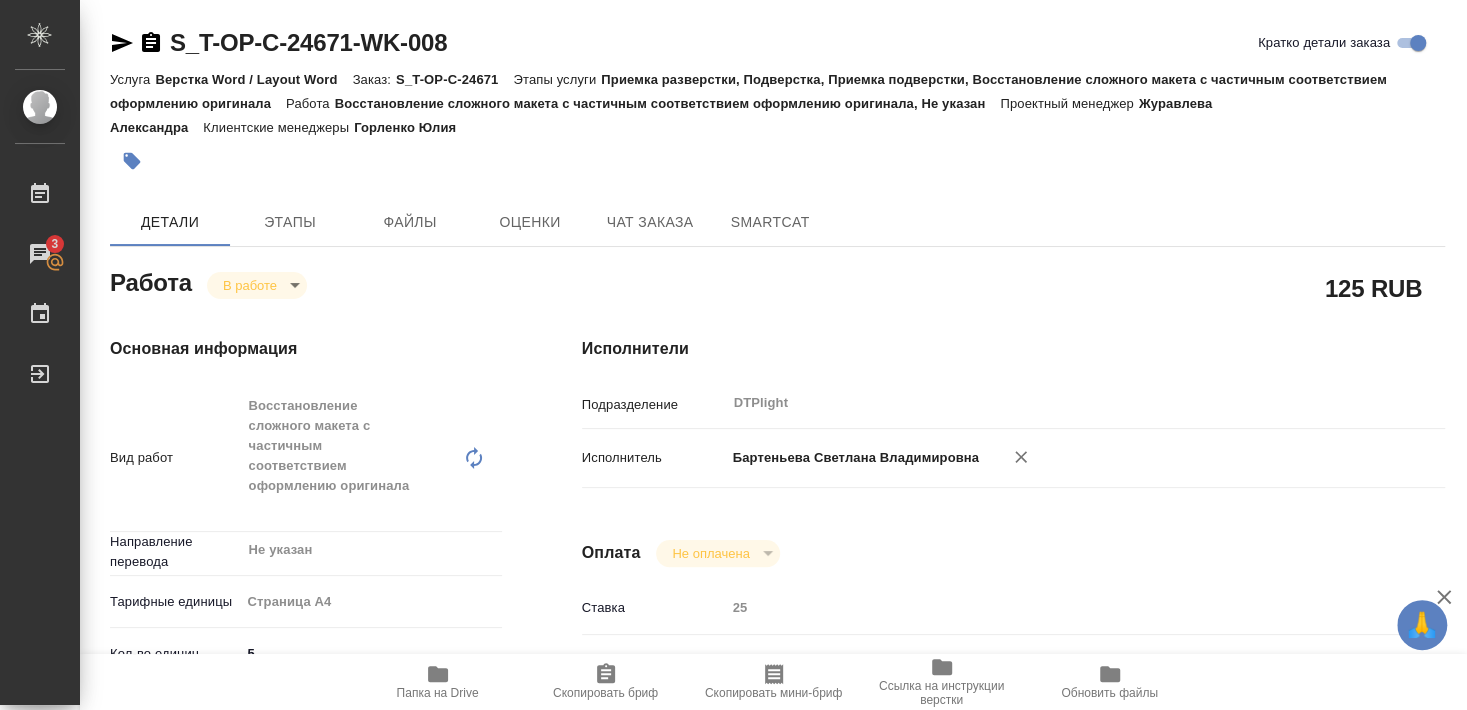 click on "🙏 .cls-1
fill:#fff;
AWATERA Smyslova Svetlana Работы 3 Чаты График Выйти S_T-OP-C-24671-WK-008 Кратко детали заказа Услуга Верстка Word / Layout Word Заказ: S_T-OP-C-24671 Этапы услуги Приемка разверстки, Подверстка, Приемка подверстки, Восстановление сложного макета с частичным соответствием оформлению оригинала Работа Восстановление сложного макета с частичным соответствием оформлению оригинала, Не указан Проектный менеджер Журавлева Александра Клиентские менеджеры Горленко Юлия Детали Этапы Файлы Оценки Чат заказа SmartCat Работа В работе inProgress 125 RUB Основная информация x ​ ​" at bounding box center (733, 355) 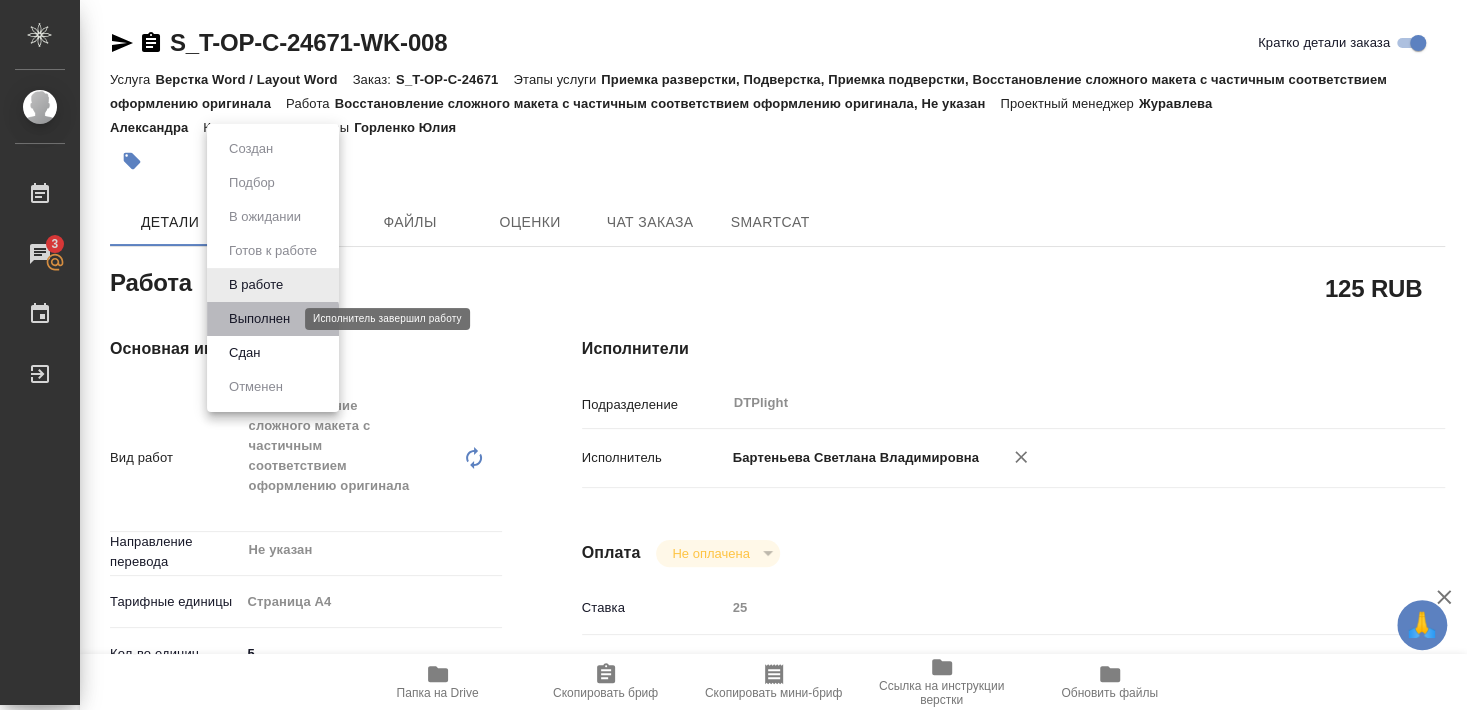 click on "Выполнен" at bounding box center (259, 319) 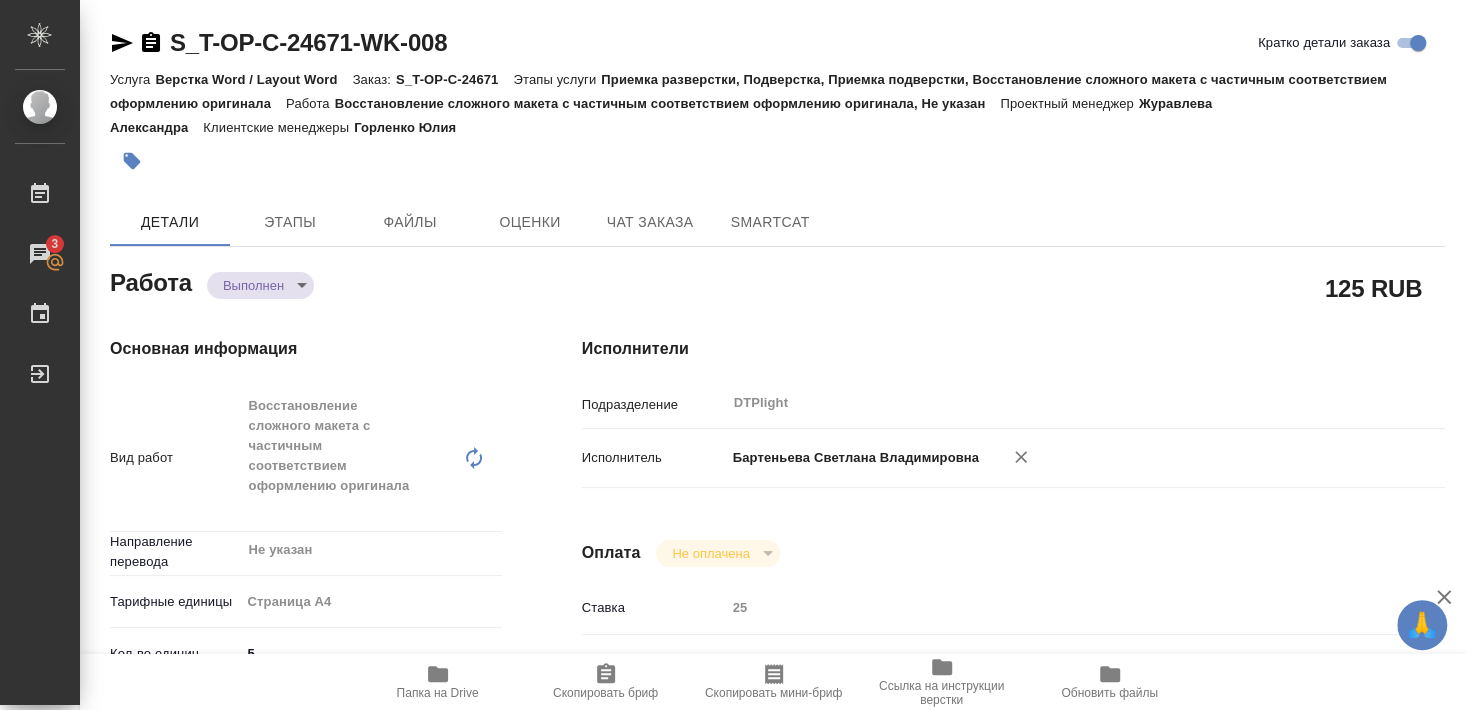 type on "x" 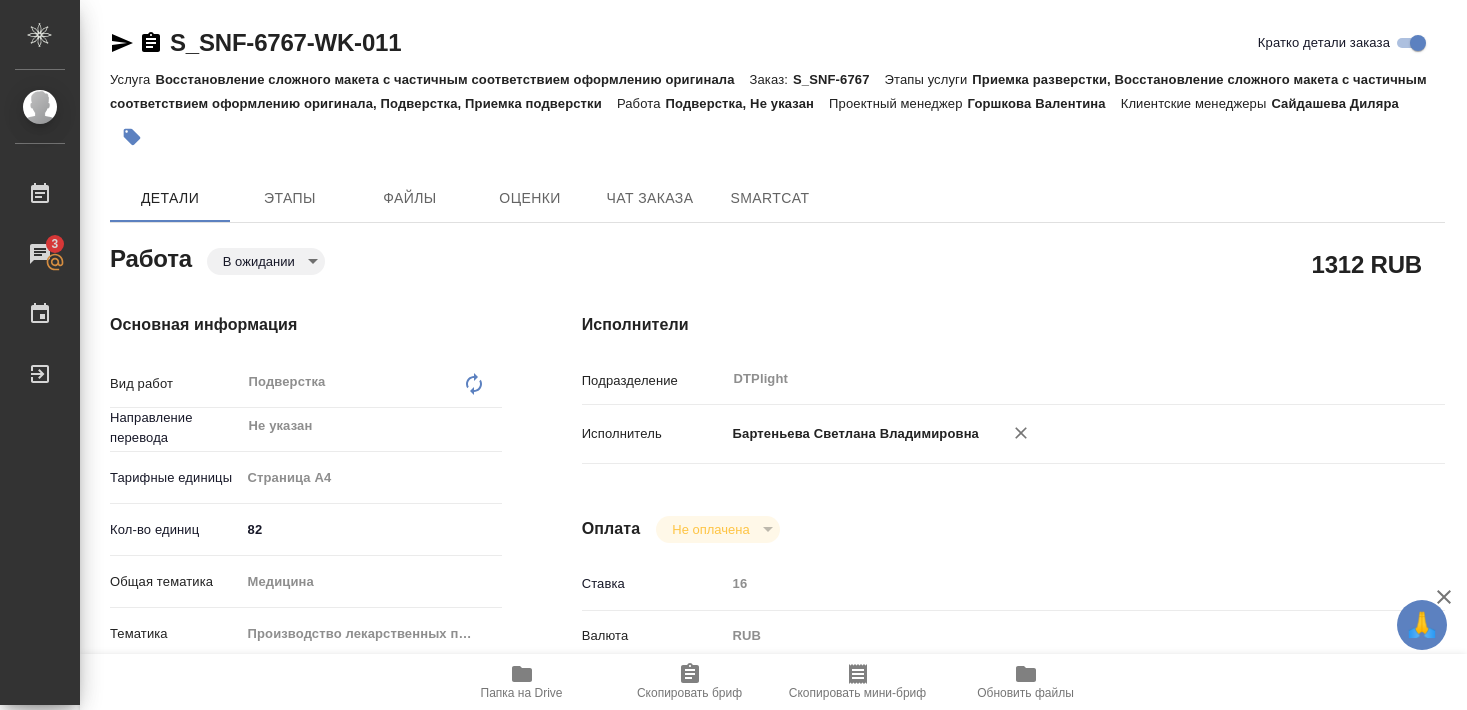 scroll, scrollTop: 0, scrollLeft: 0, axis: both 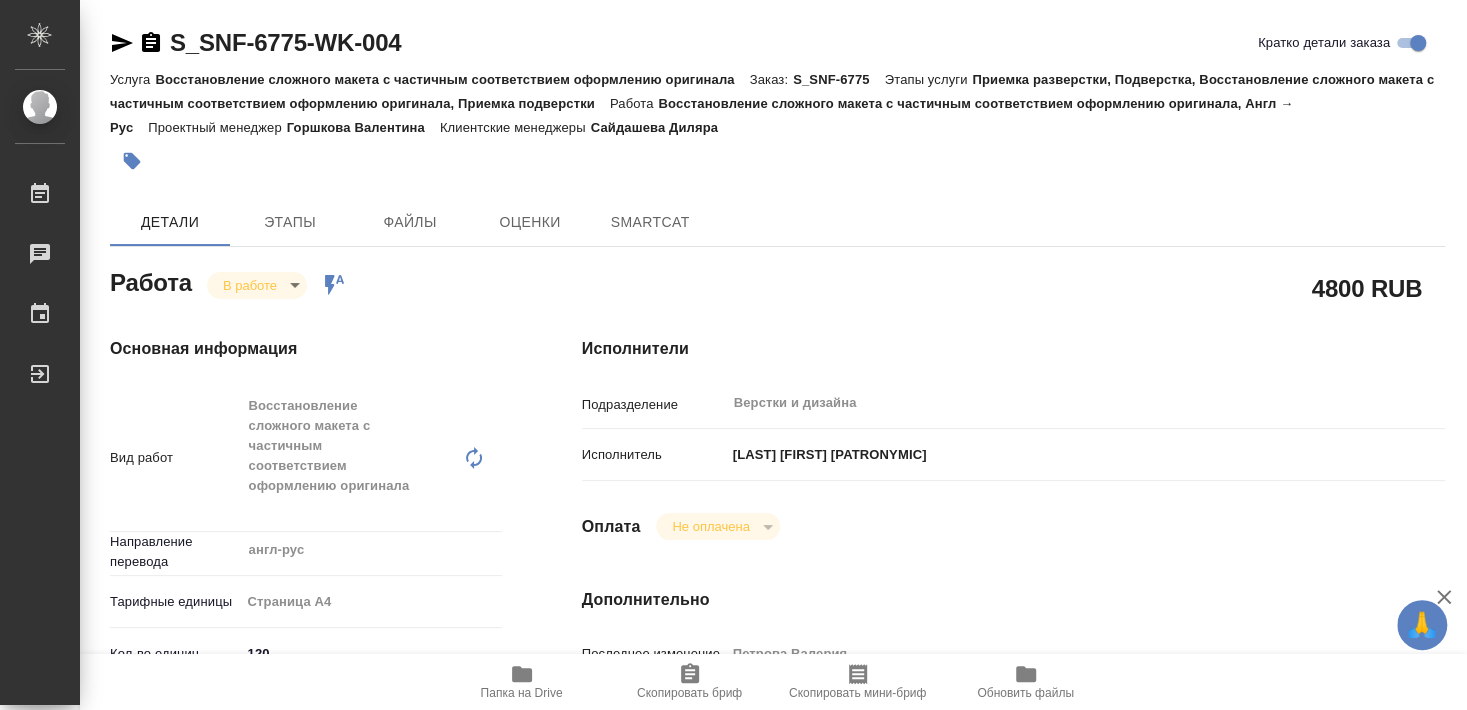 type on "x" 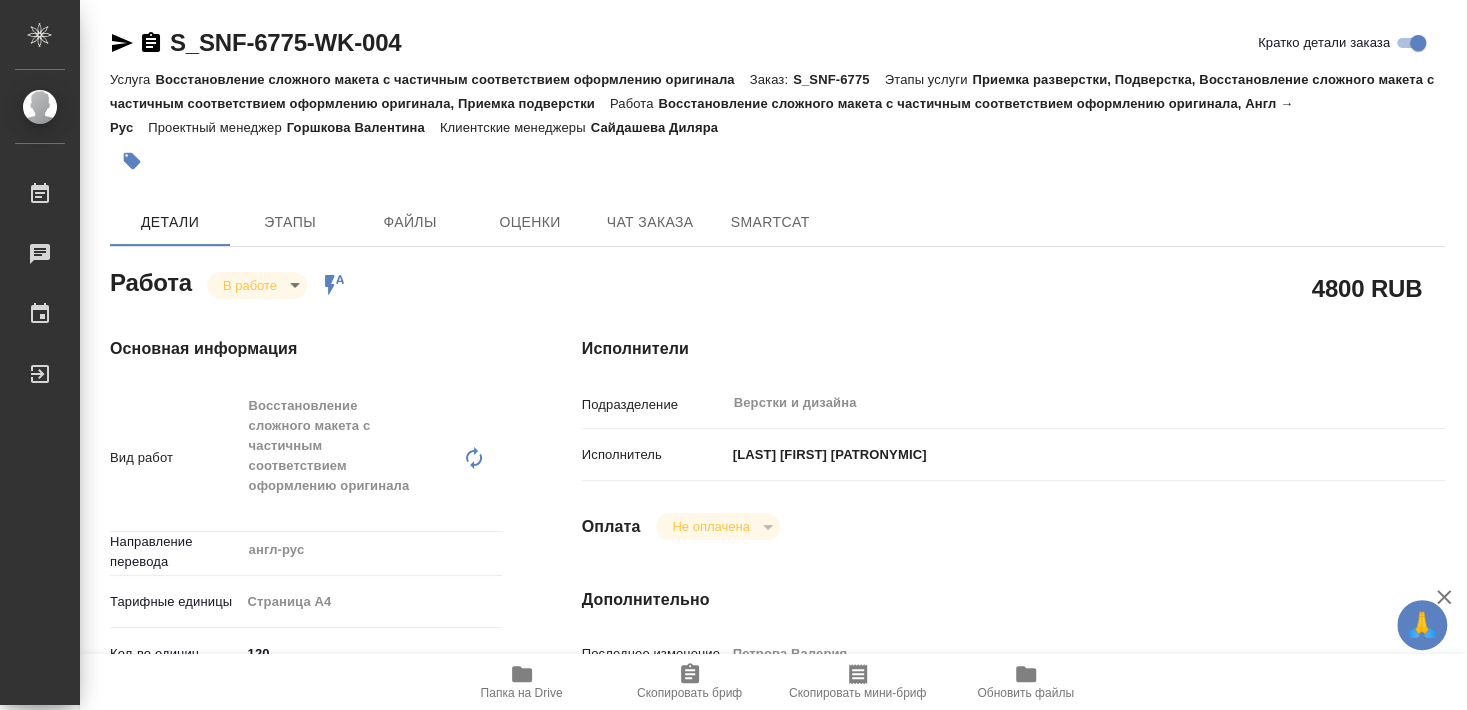 type on "x" 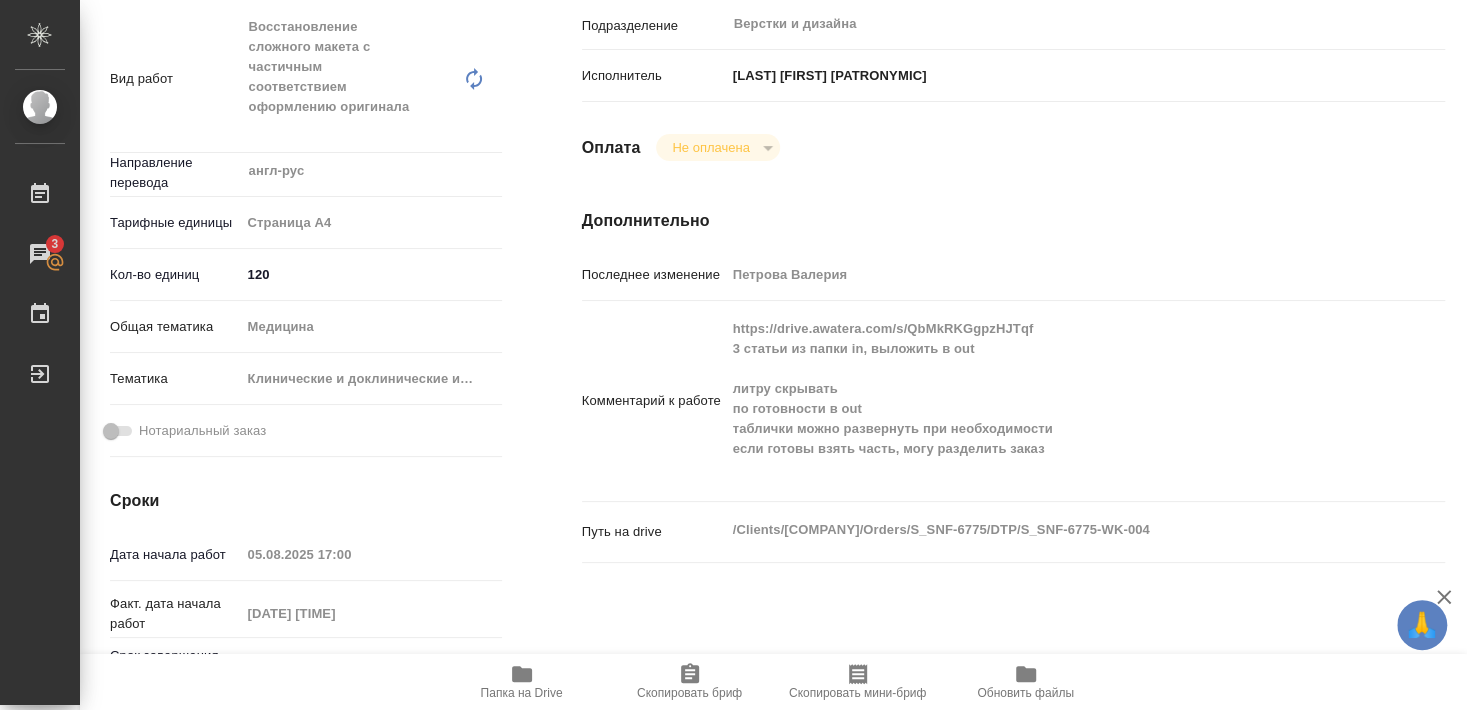 scroll, scrollTop: 0, scrollLeft: 0, axis: both 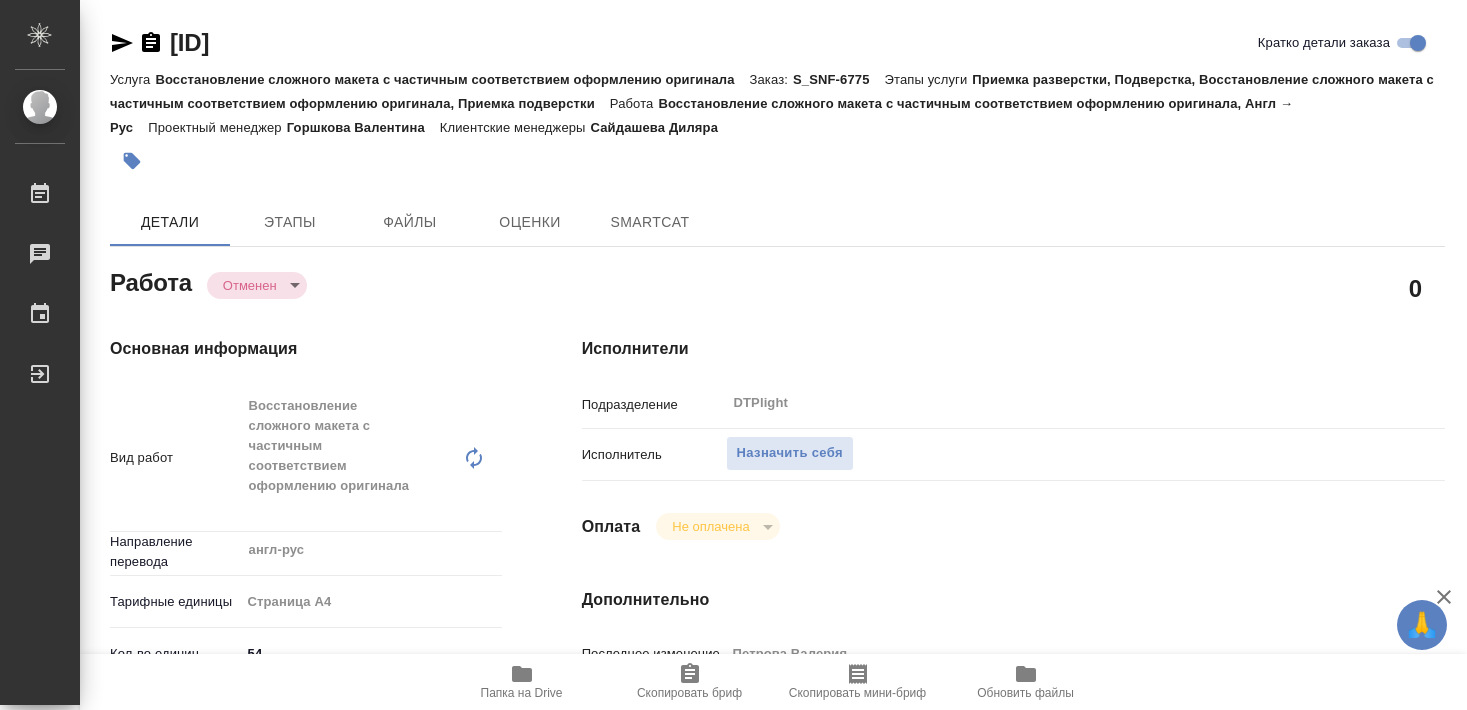 type on "x" 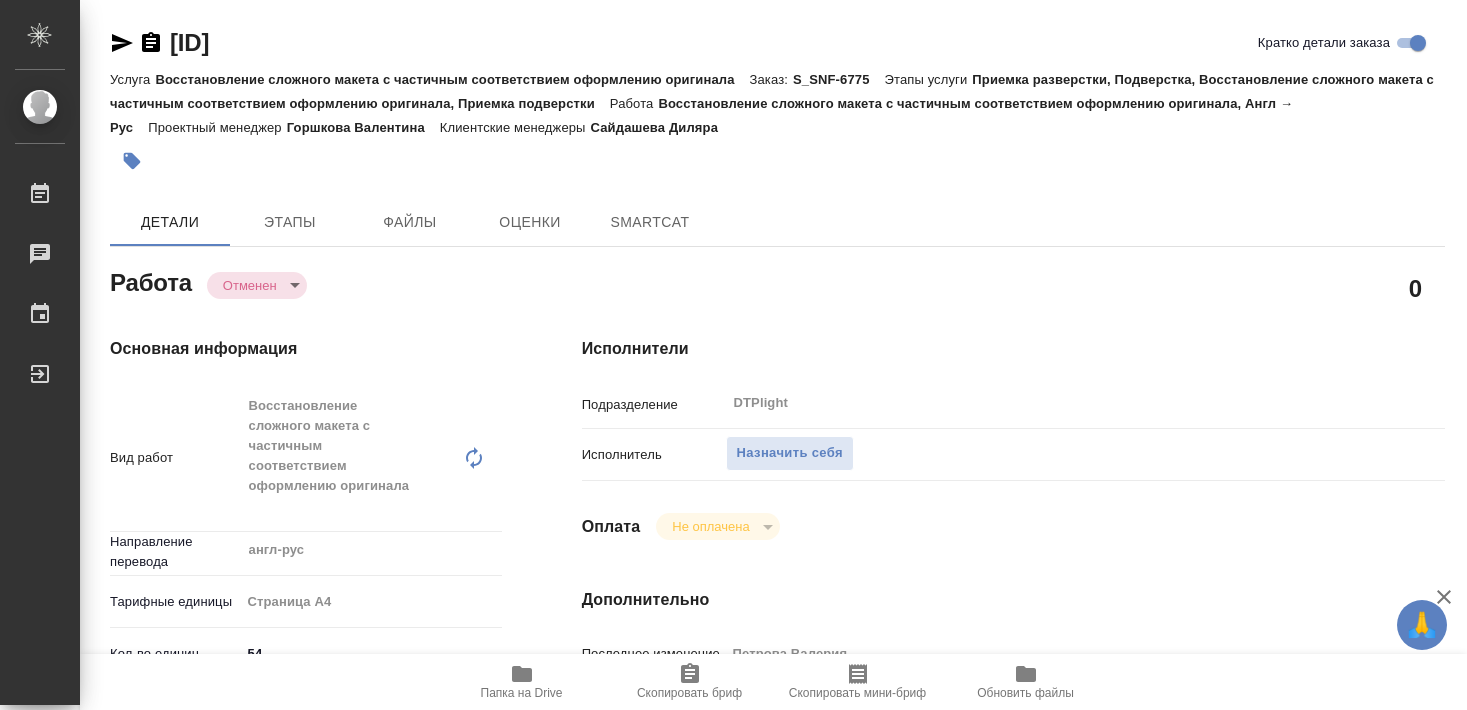 type on "x" 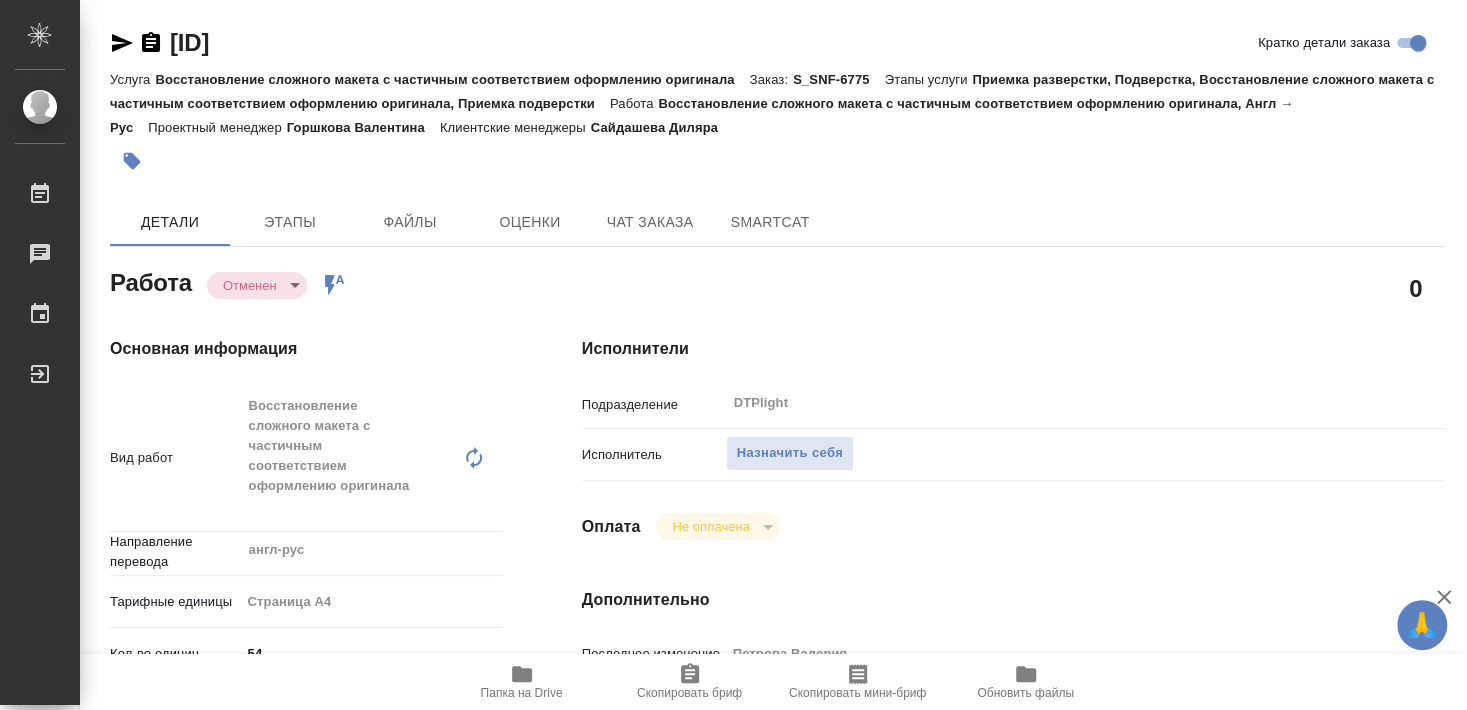 type on "x" 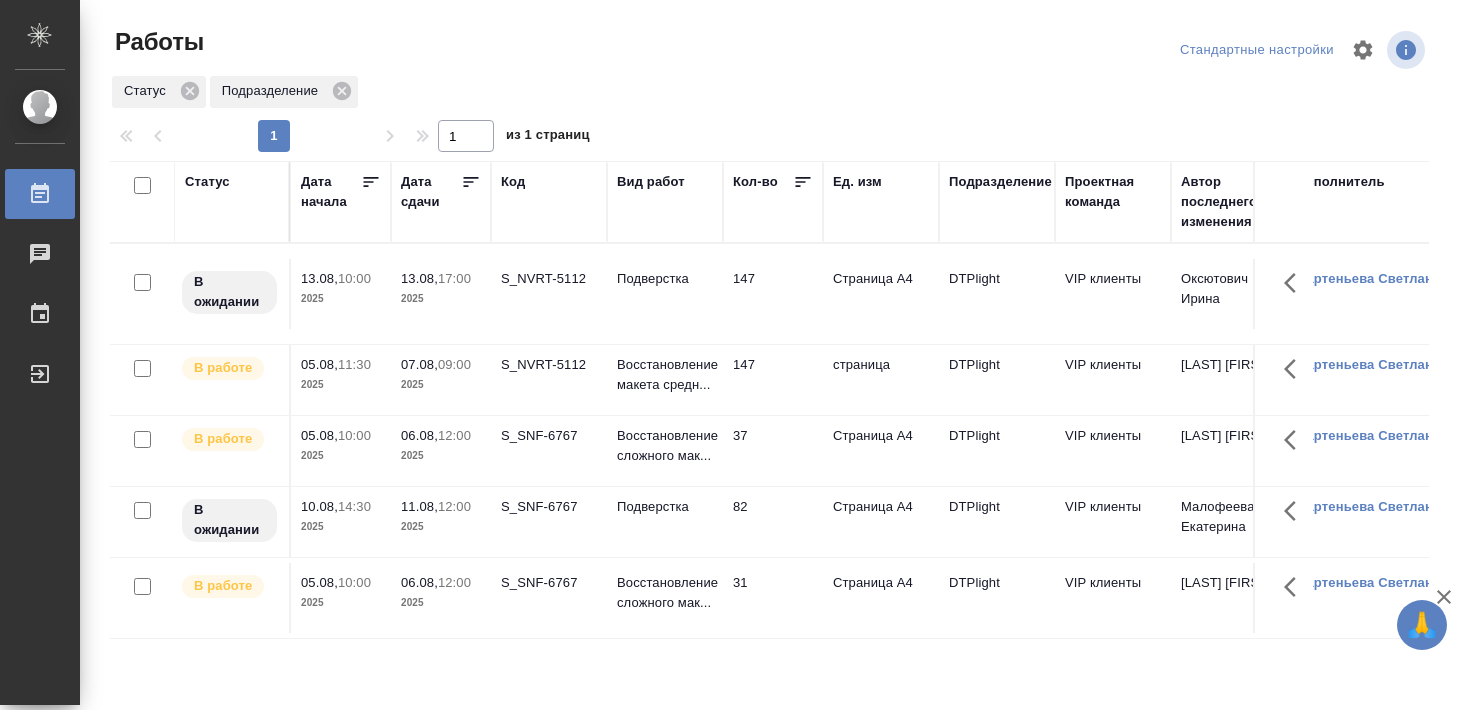 scroll, scrollTop: 0, scrollLeft: 0, axis: both 